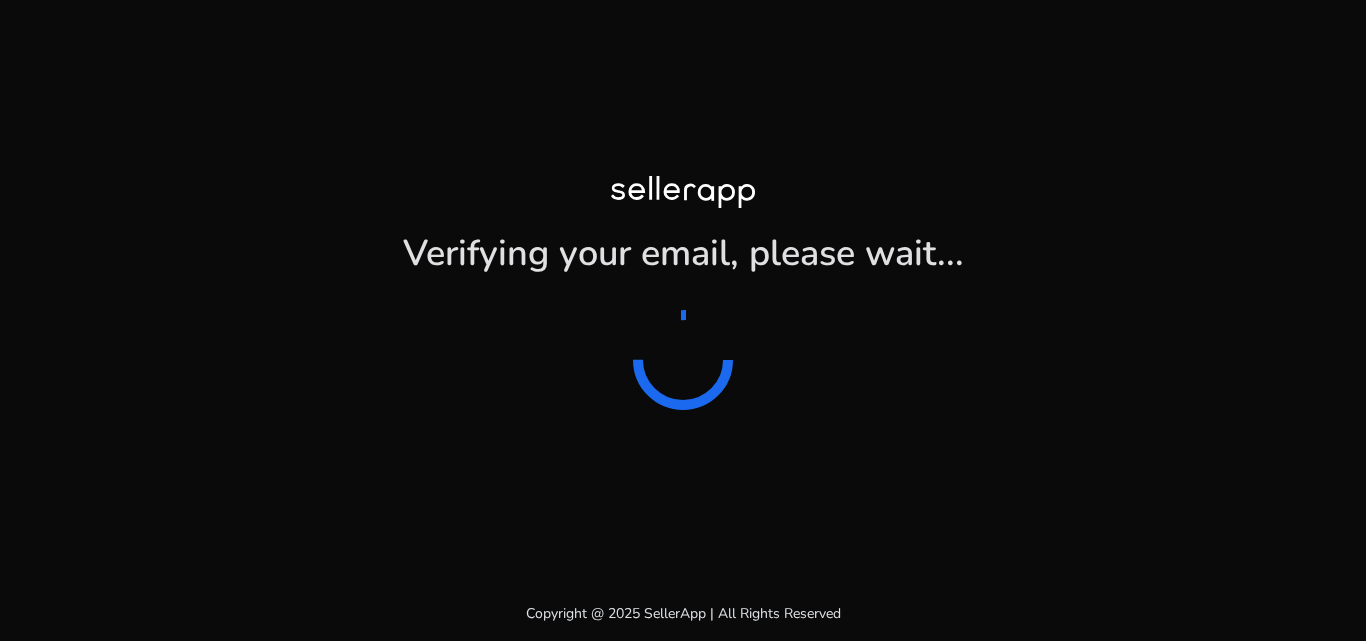 scroll, scrollTop: 0, scrollLeft: 0, axis: both 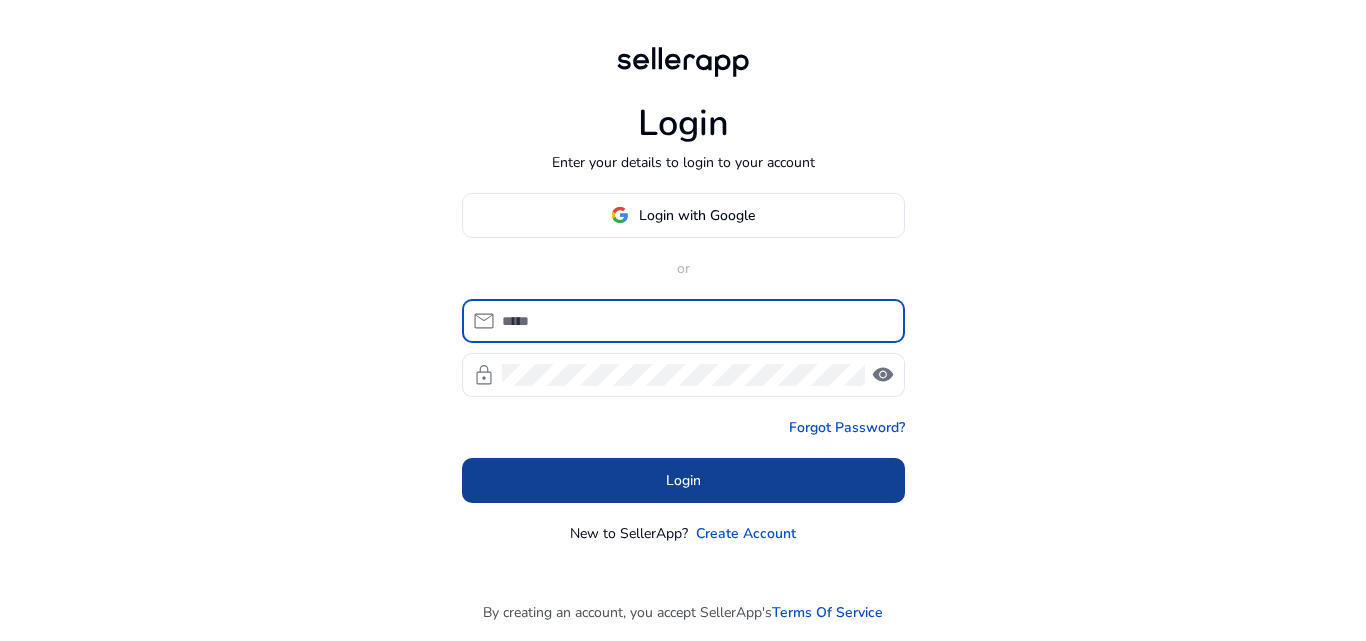 type on "**********" 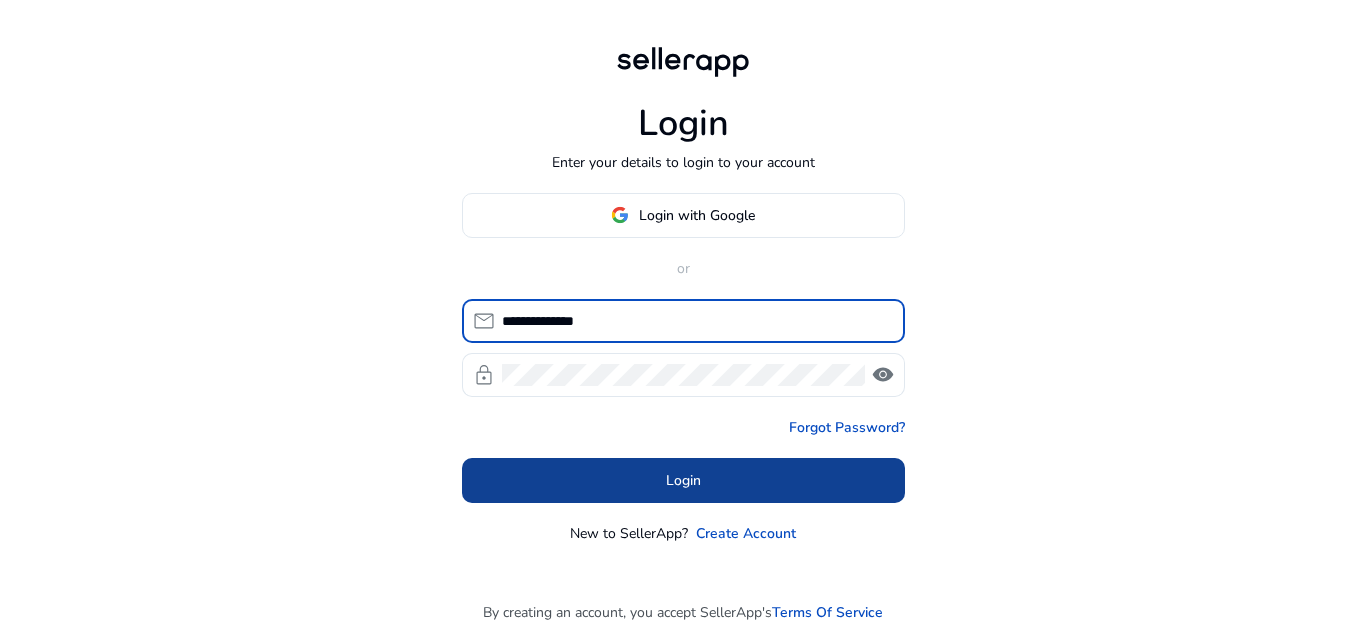 click on "Login" at bounding box center (683, 480) 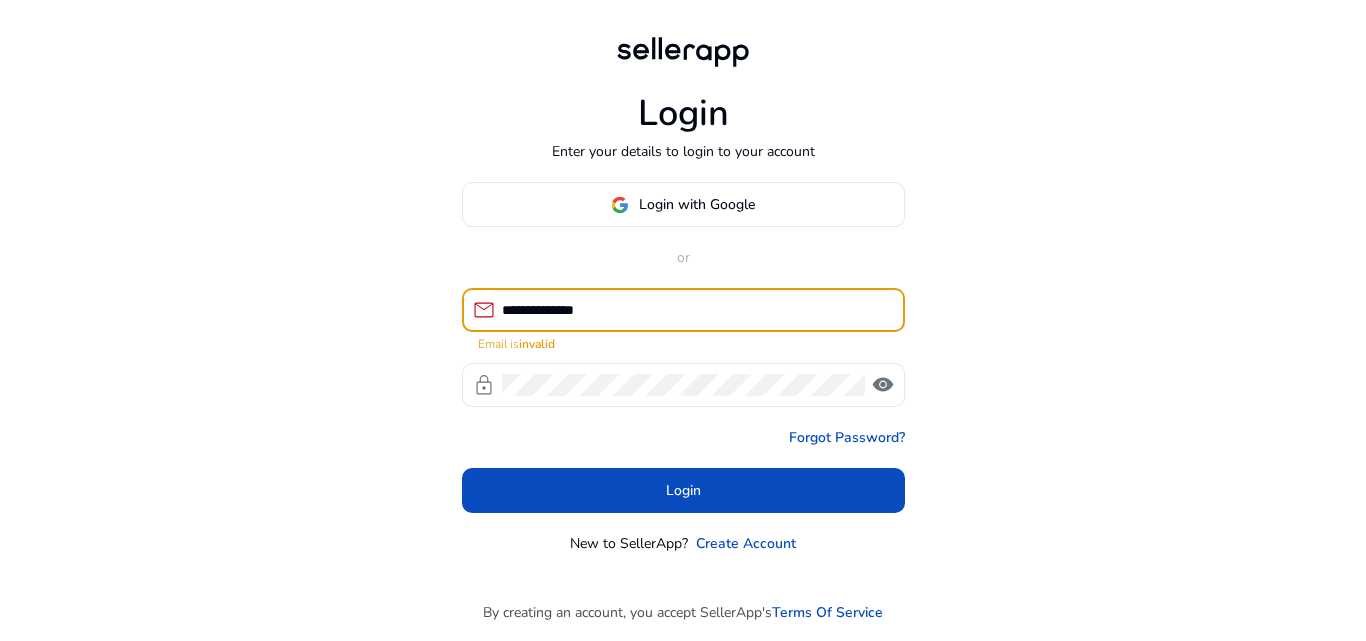 drag, startPoint x: 675, startPoint y: 311, endPoint x: 499, endPoint y: 299, distance: 176.40862 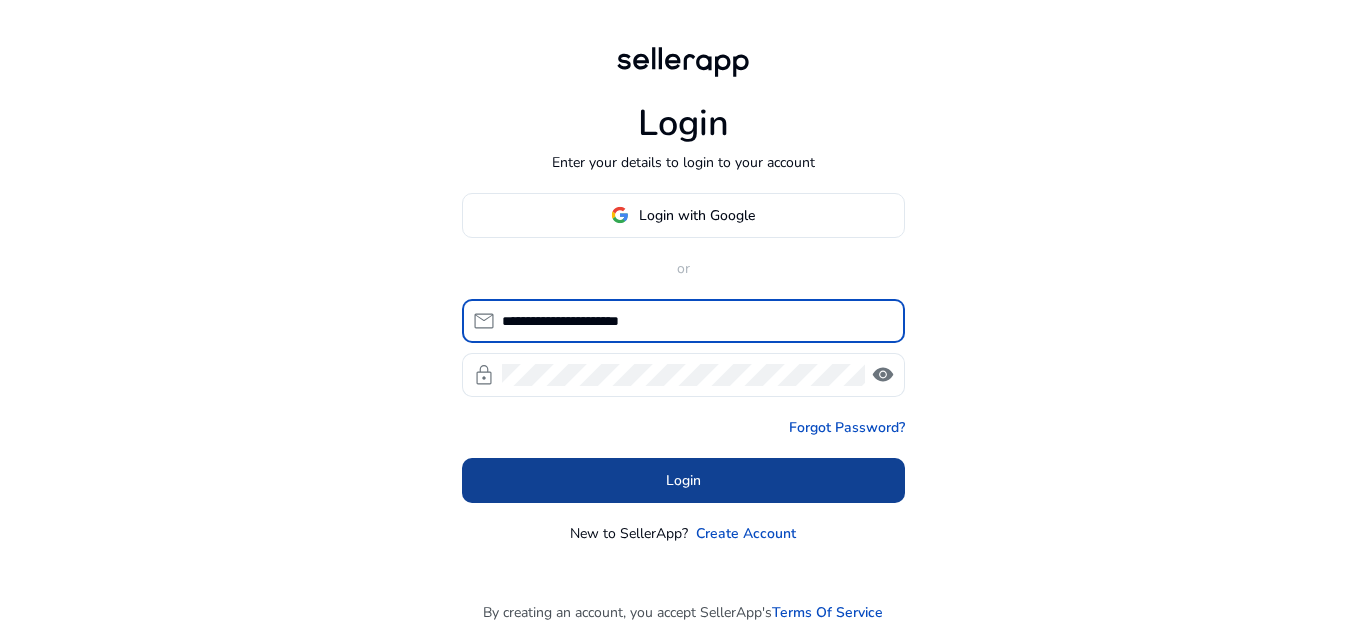 type on "**********" 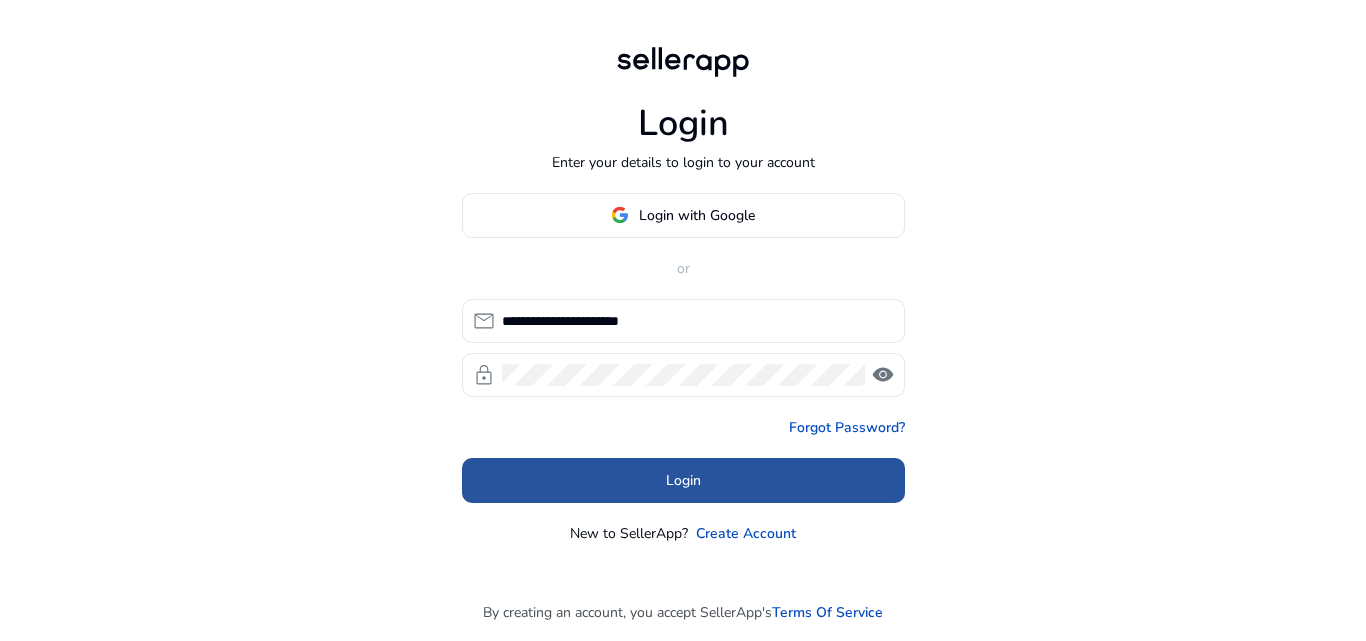 click at bounding box center (683, 480) 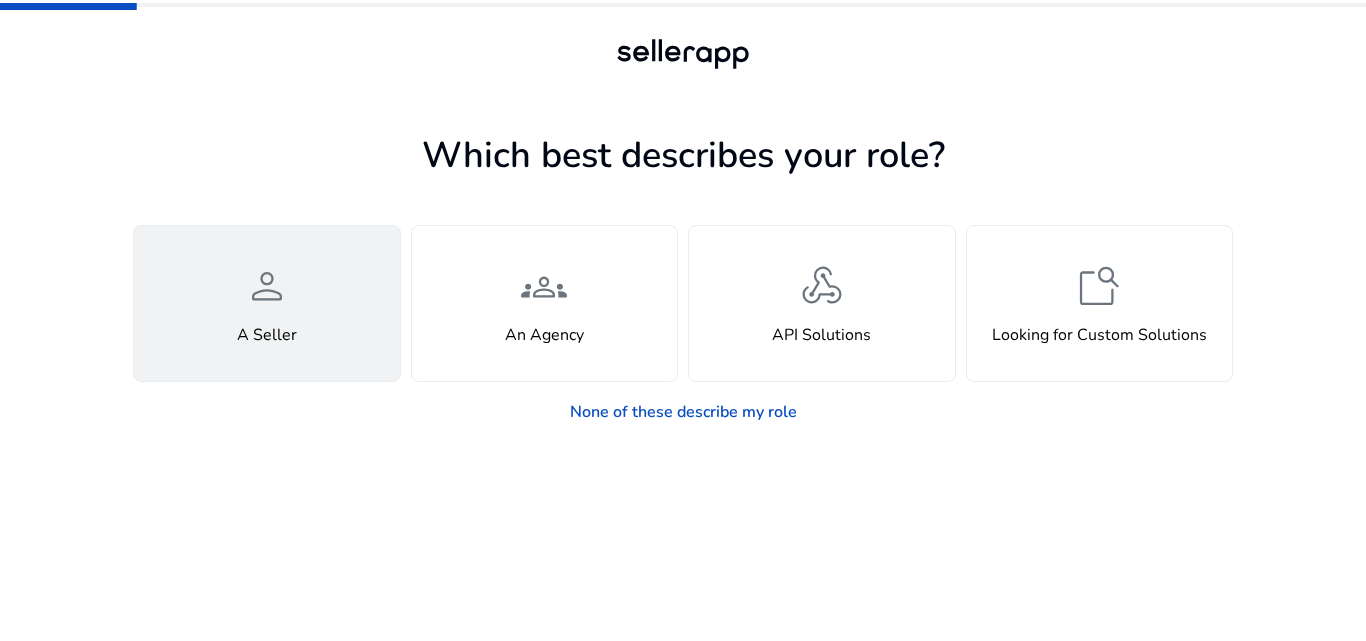 click on "A Seller" 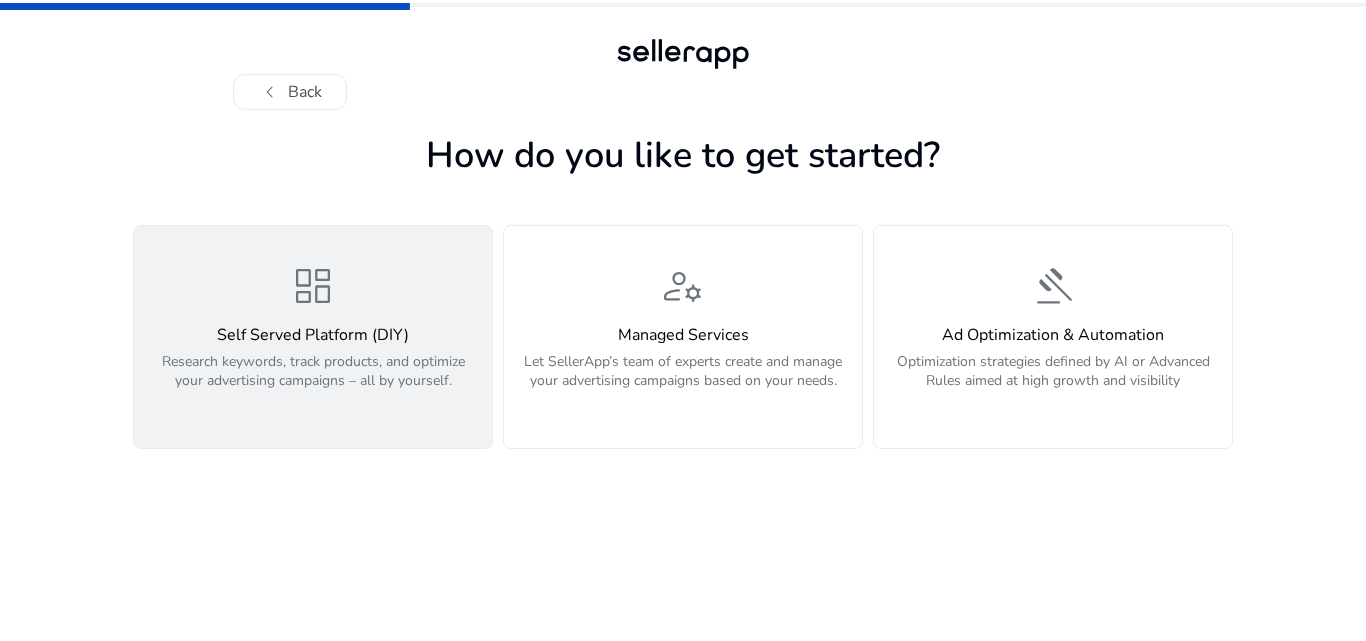 click on "dashboard  Self Served Platform (DIY)  Research keywords, track products, and optimize your advertising campaigns – all by yourself." 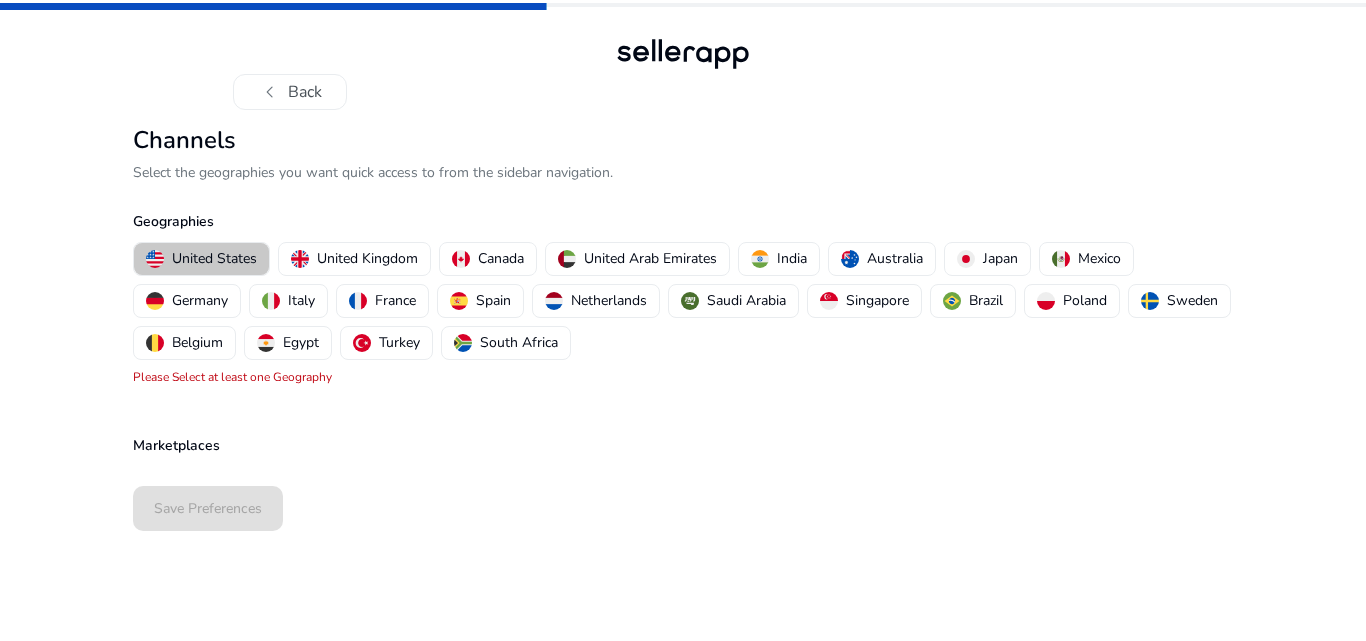 click on "United States" at bounding box center (214, 258) 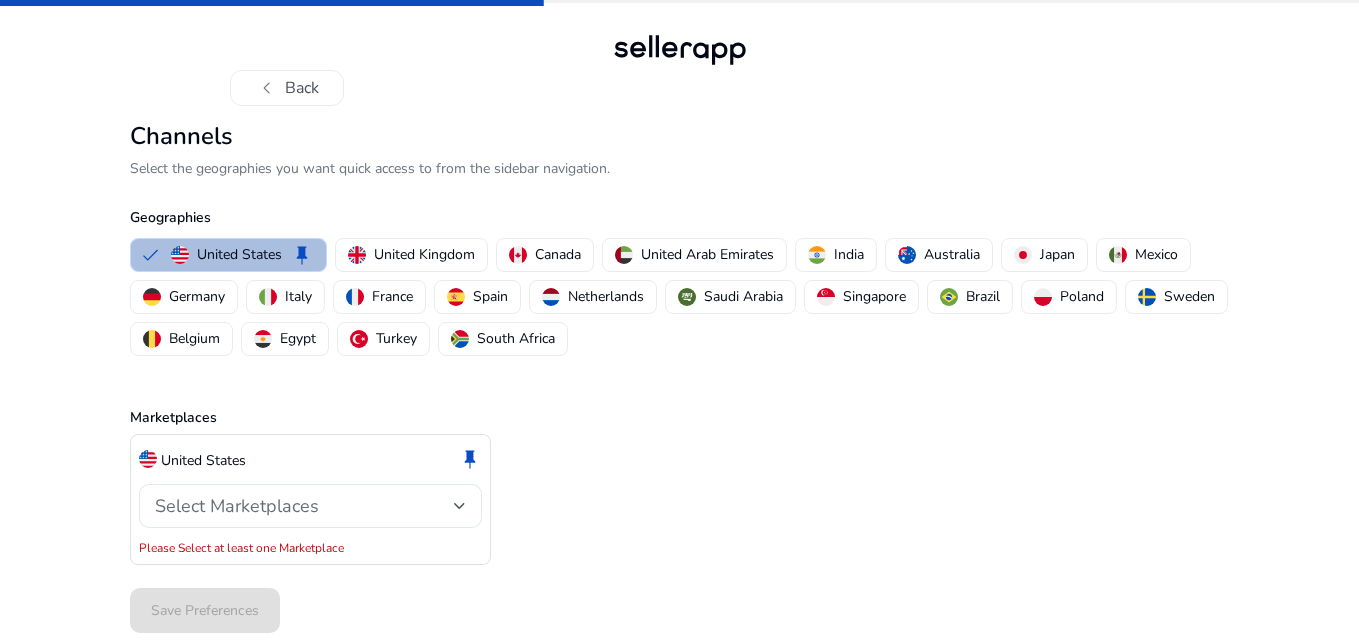 scroll, scrollTop: 5, scrollLeft: 0, axis: vertical 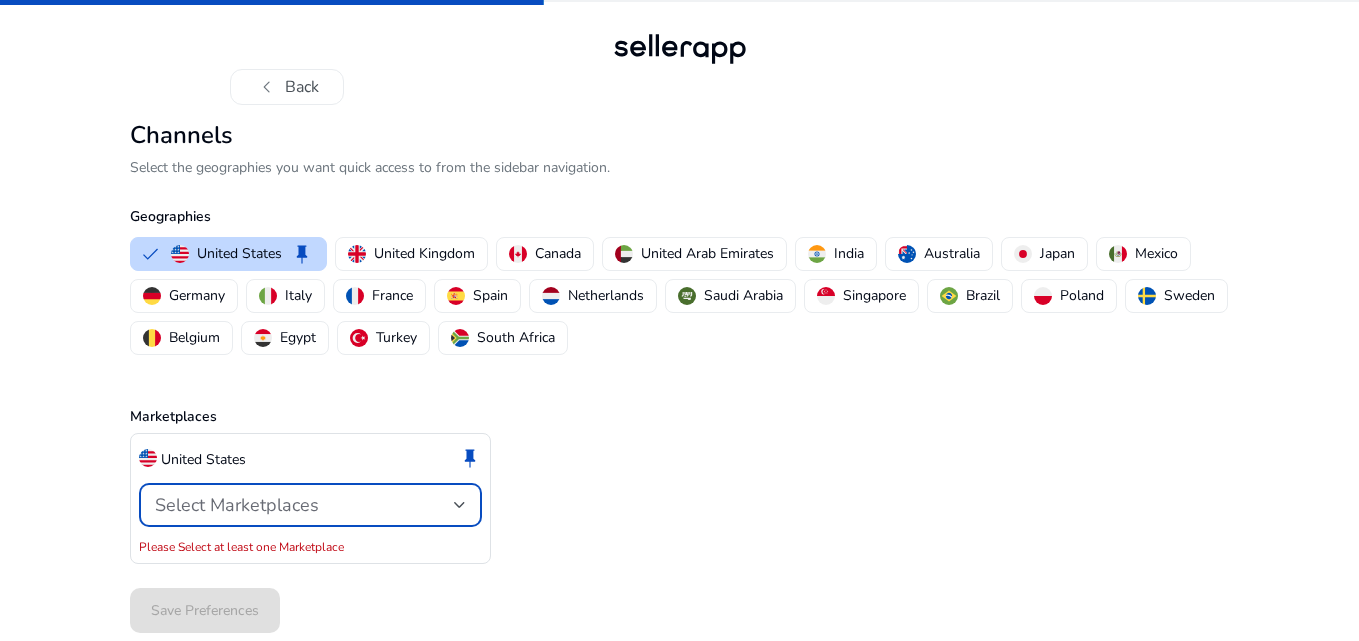 click on "Select Marketplaces" at bounding box center [304, 505] 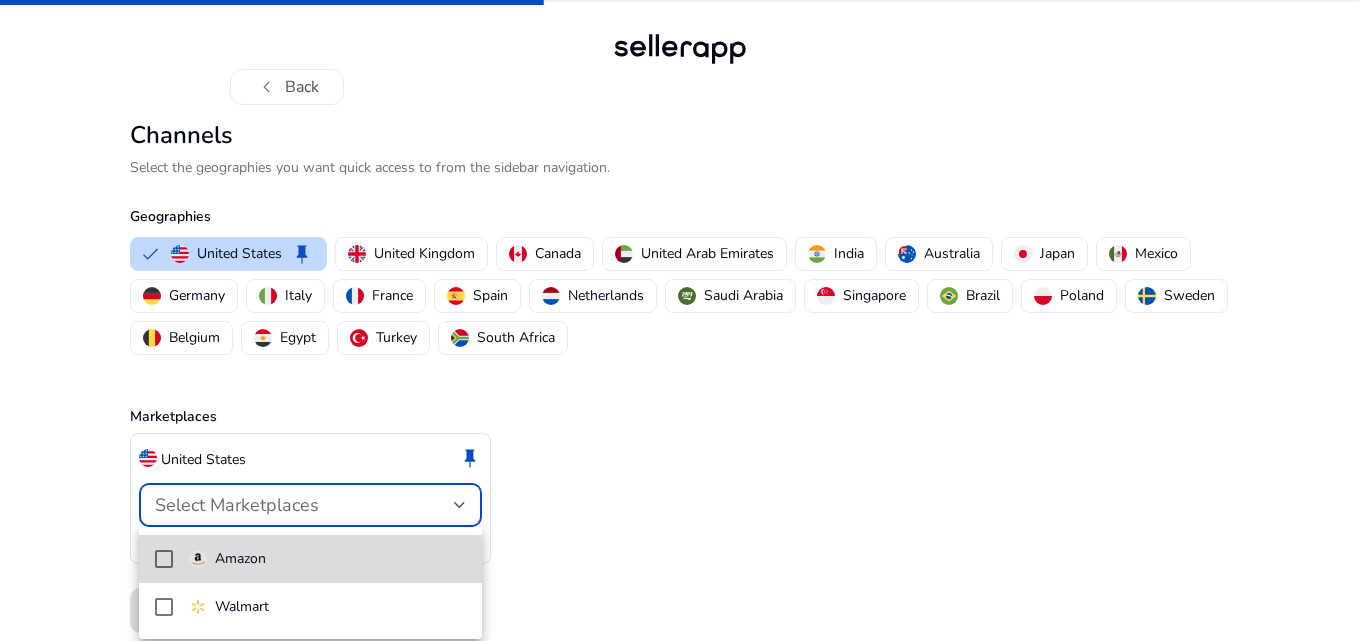 click on "Amazon" at bounding box center (227, 559) 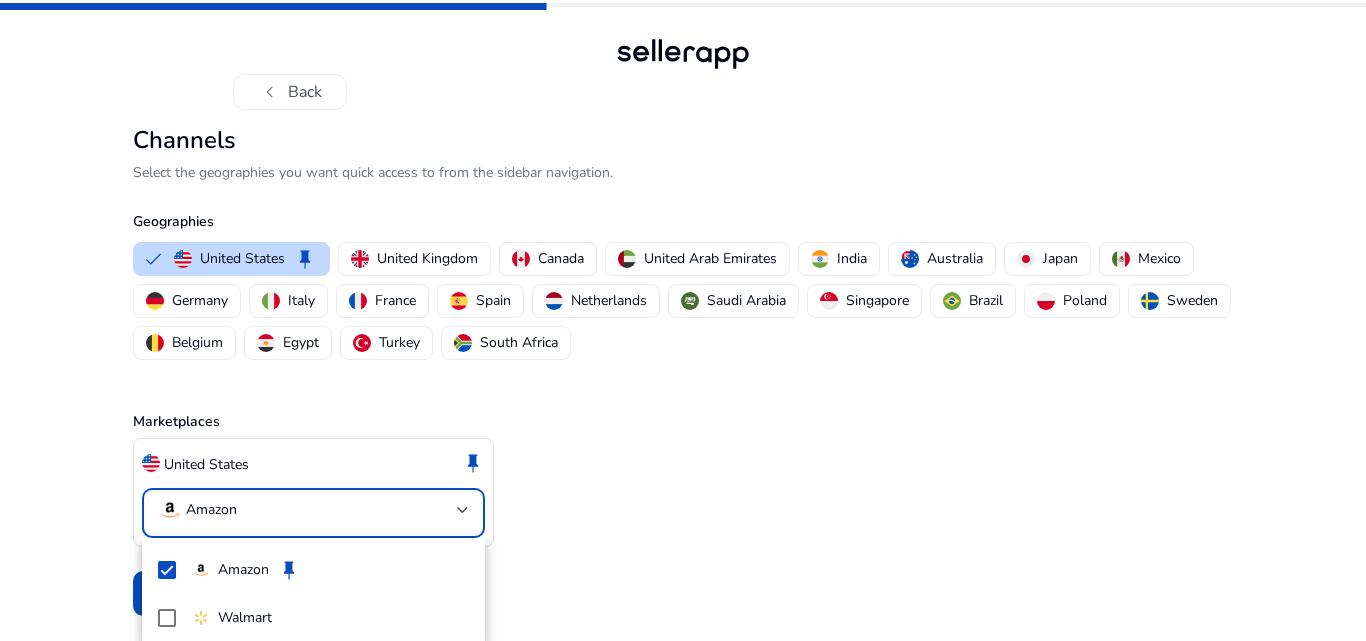 click at bounding box center [683, 320] 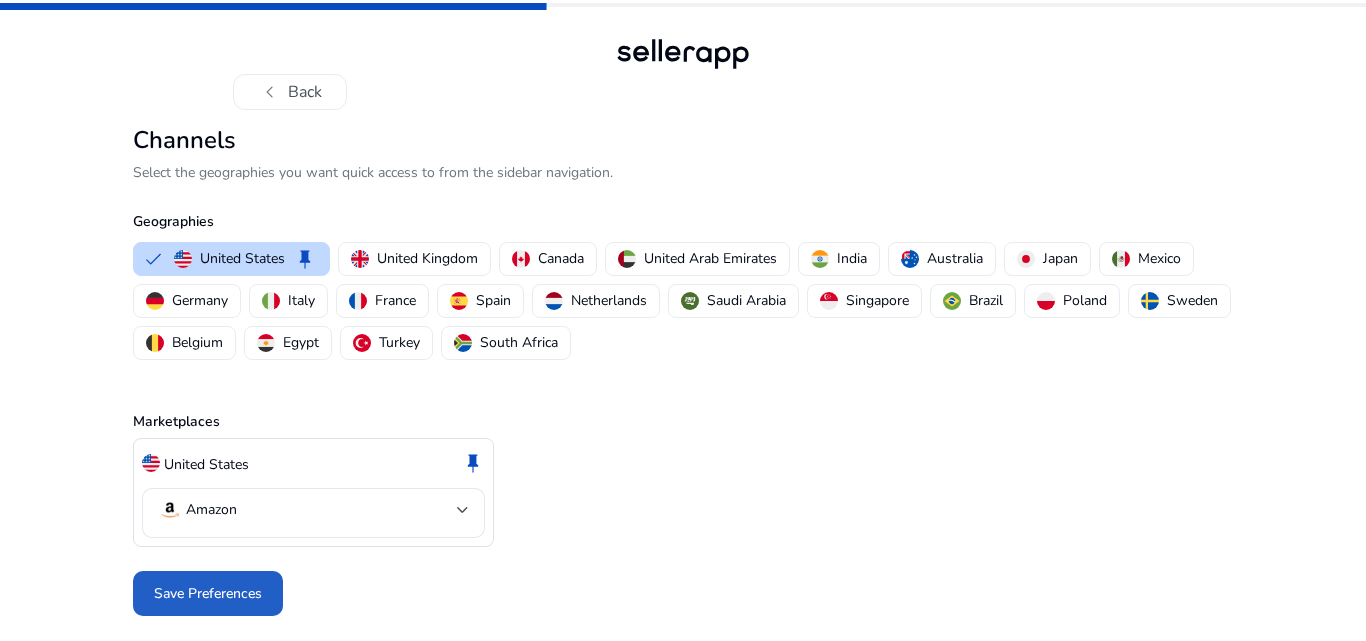 drag, startPoint x: 158, startPoint y: 591, endPoint x: 599, endPoint y: 586, distance: 441.02835 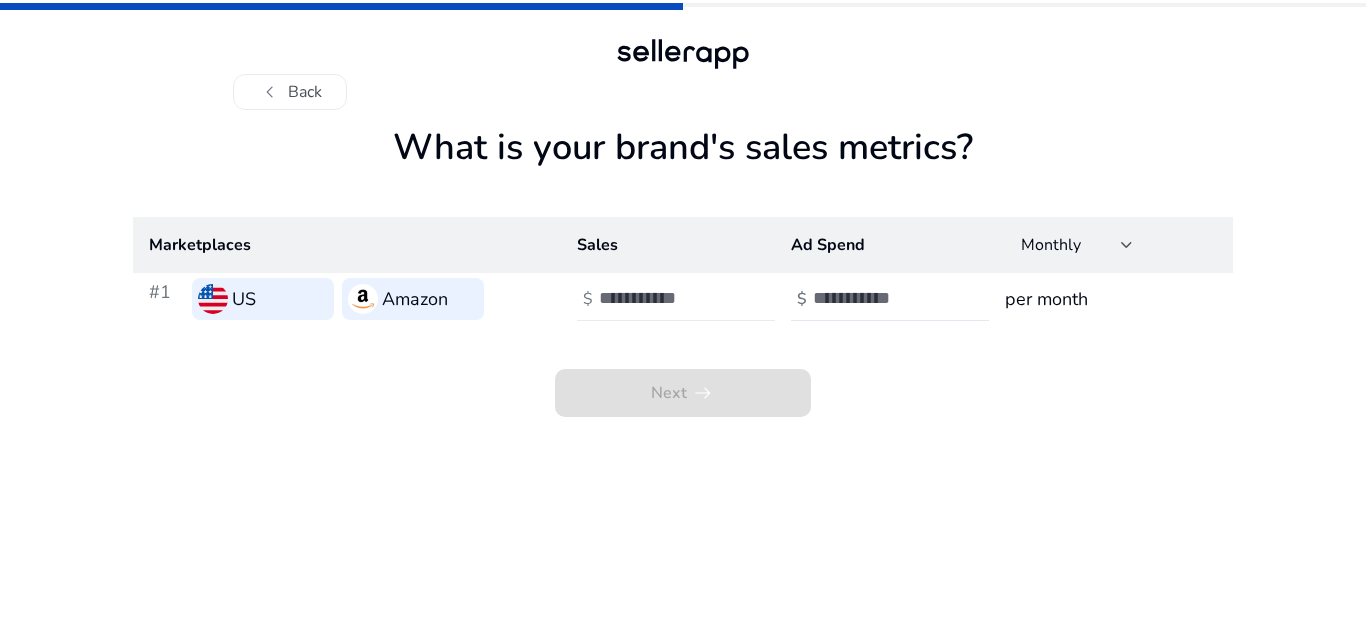 click on "**" at bounding box center (666, 298) 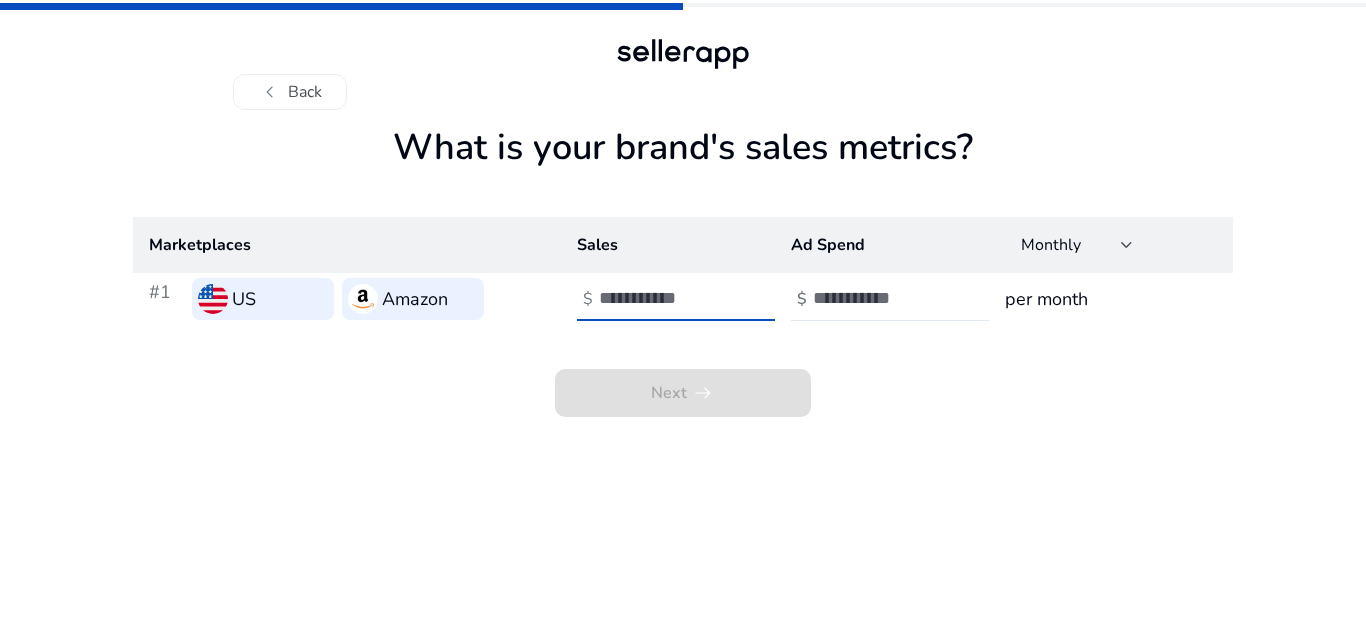 type on "*" 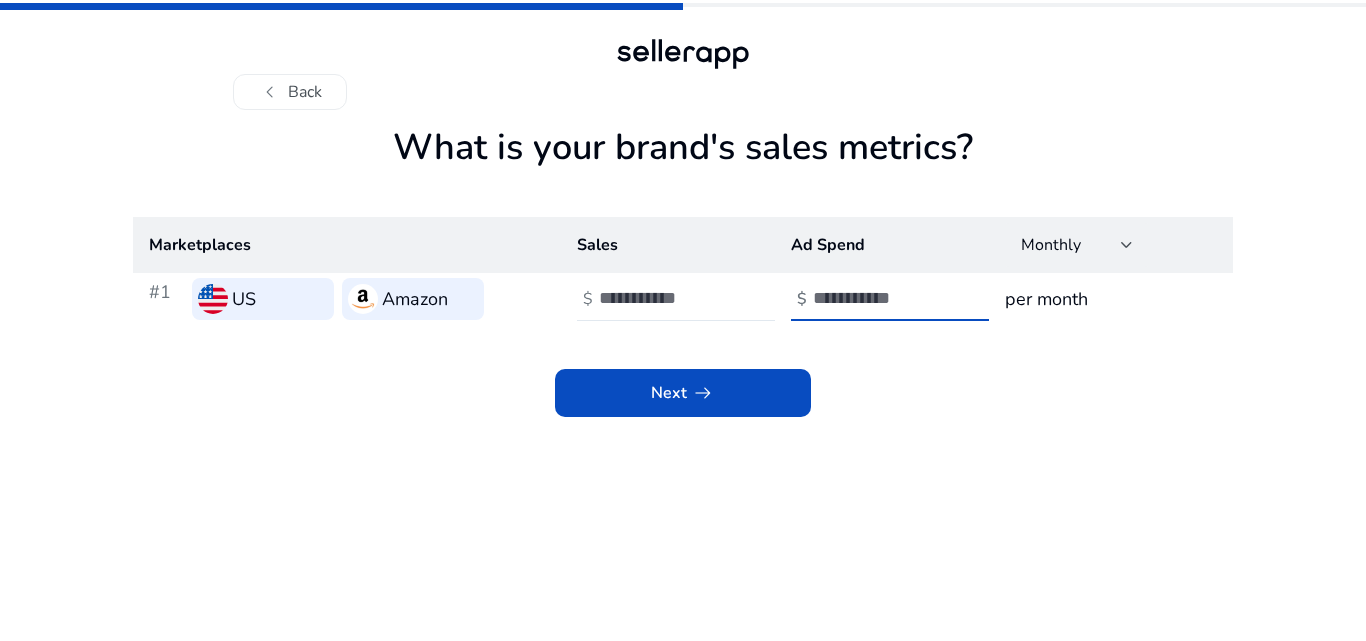 click on "*" at bounding box center [880, 298] 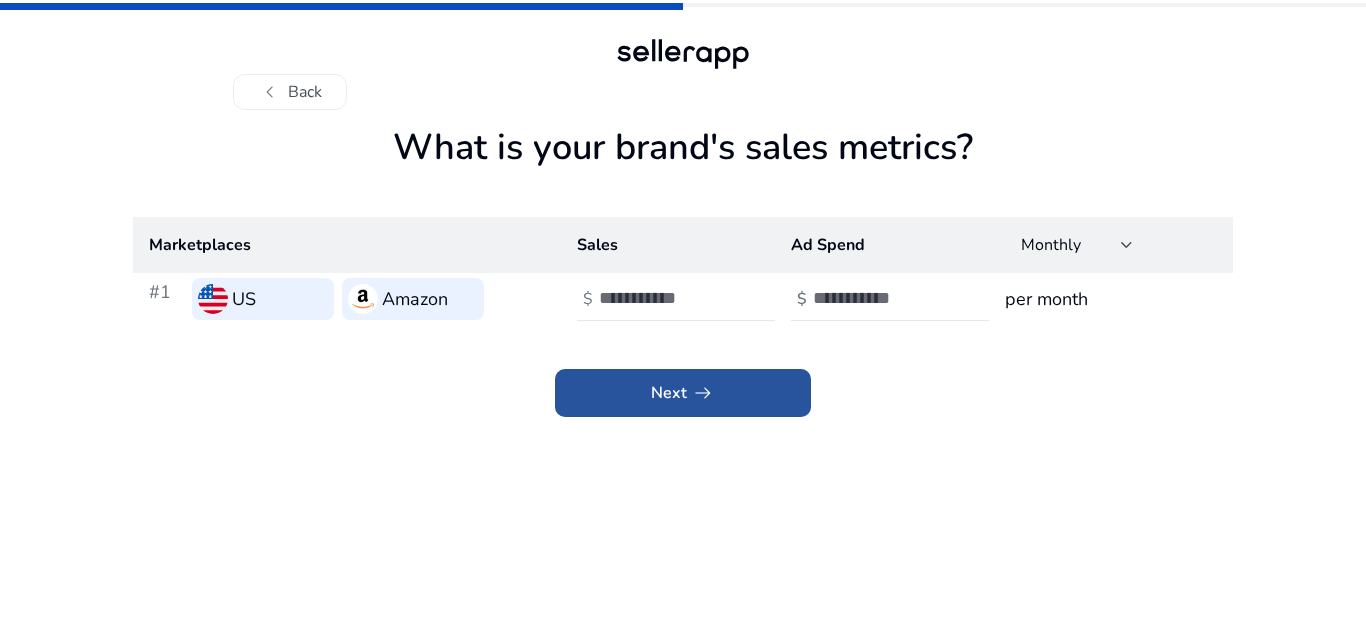 click 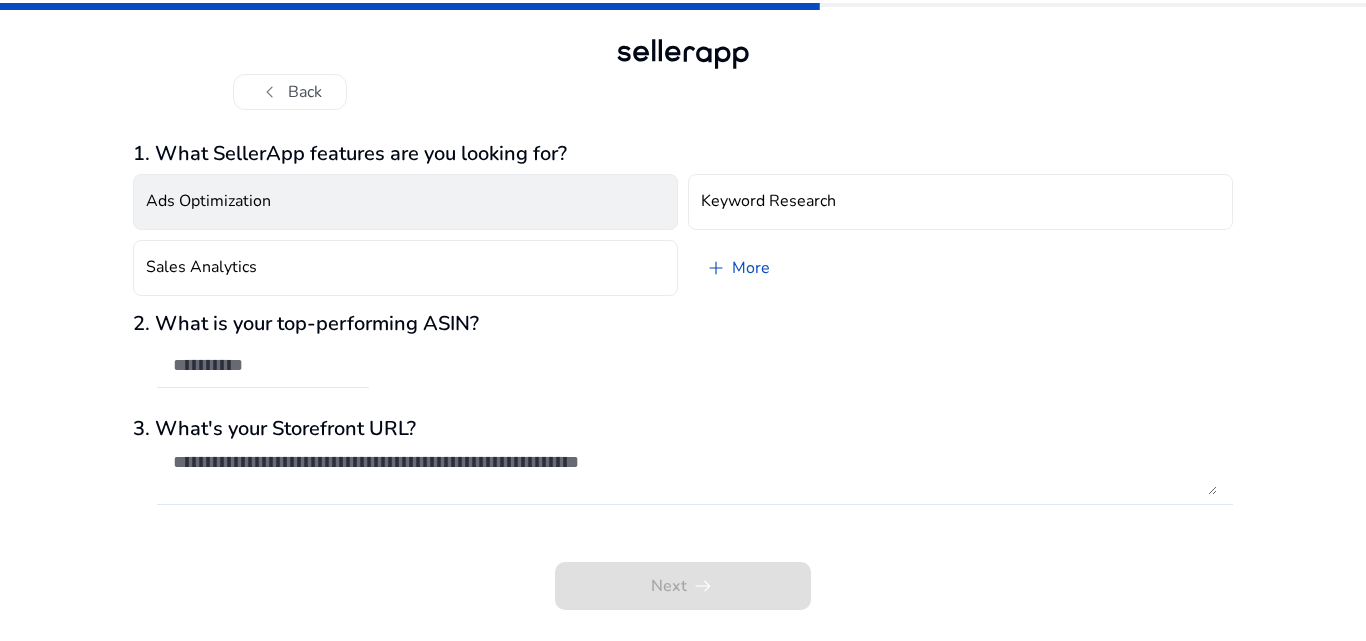 click on "Ads Optimization" 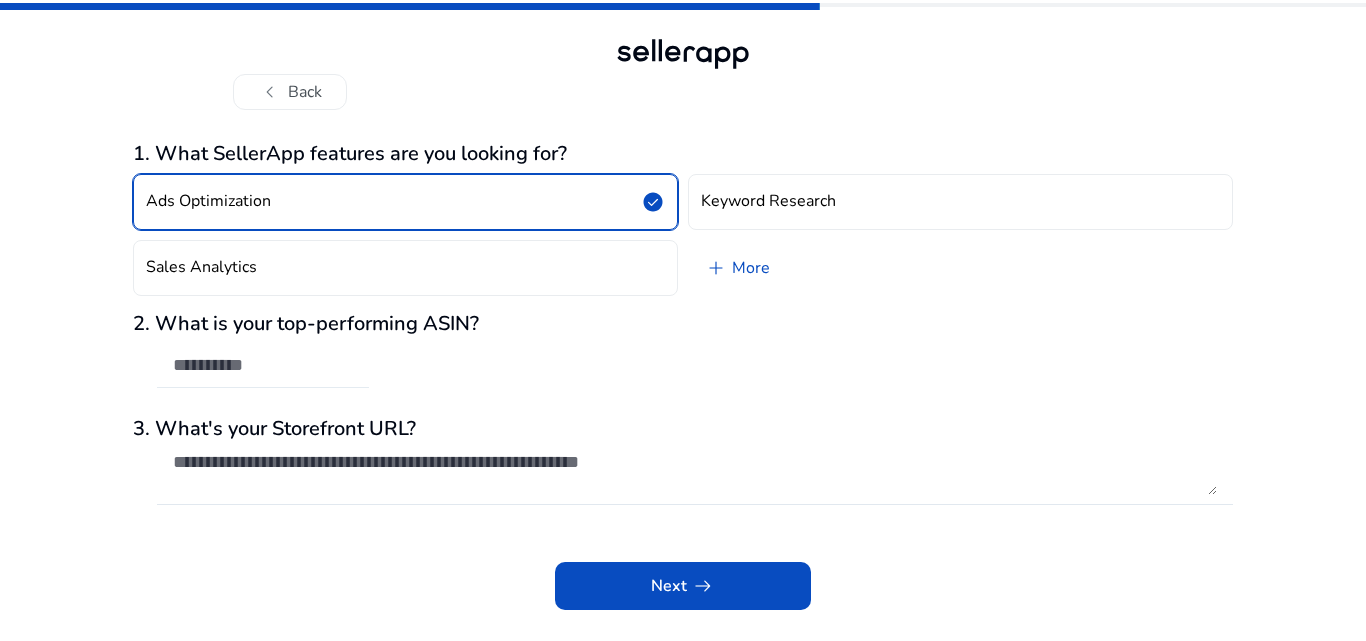 click at bounding box center (263, 365) 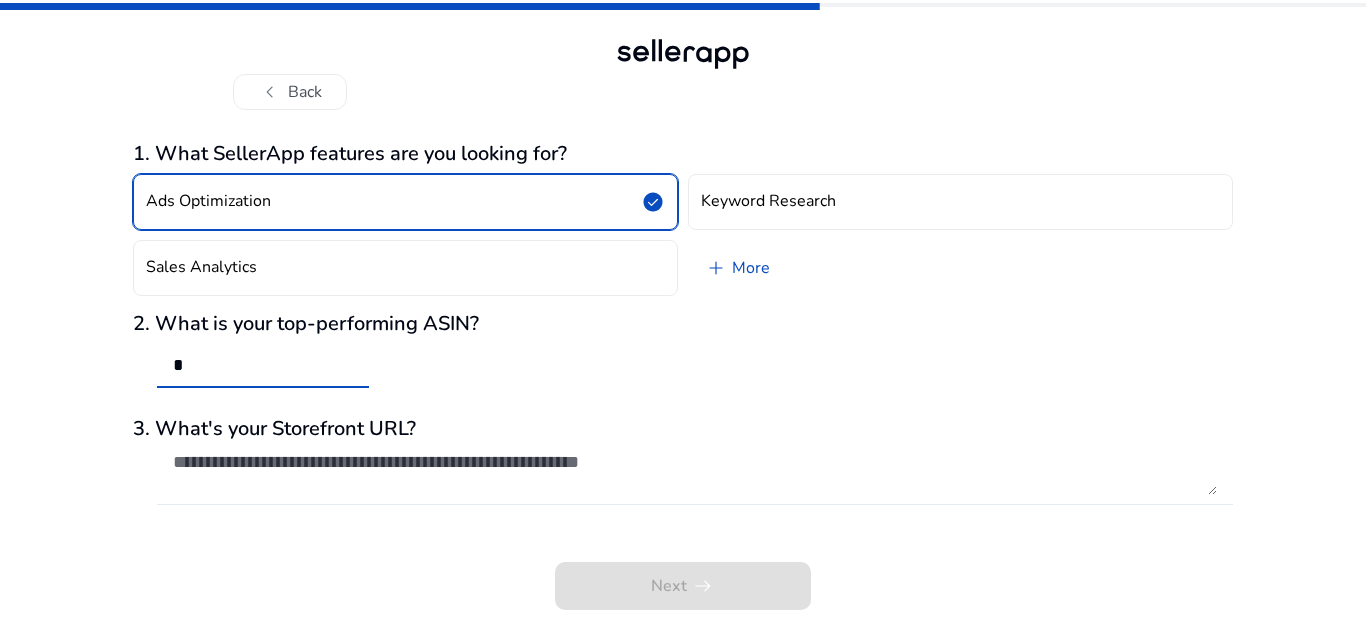 type on "*" 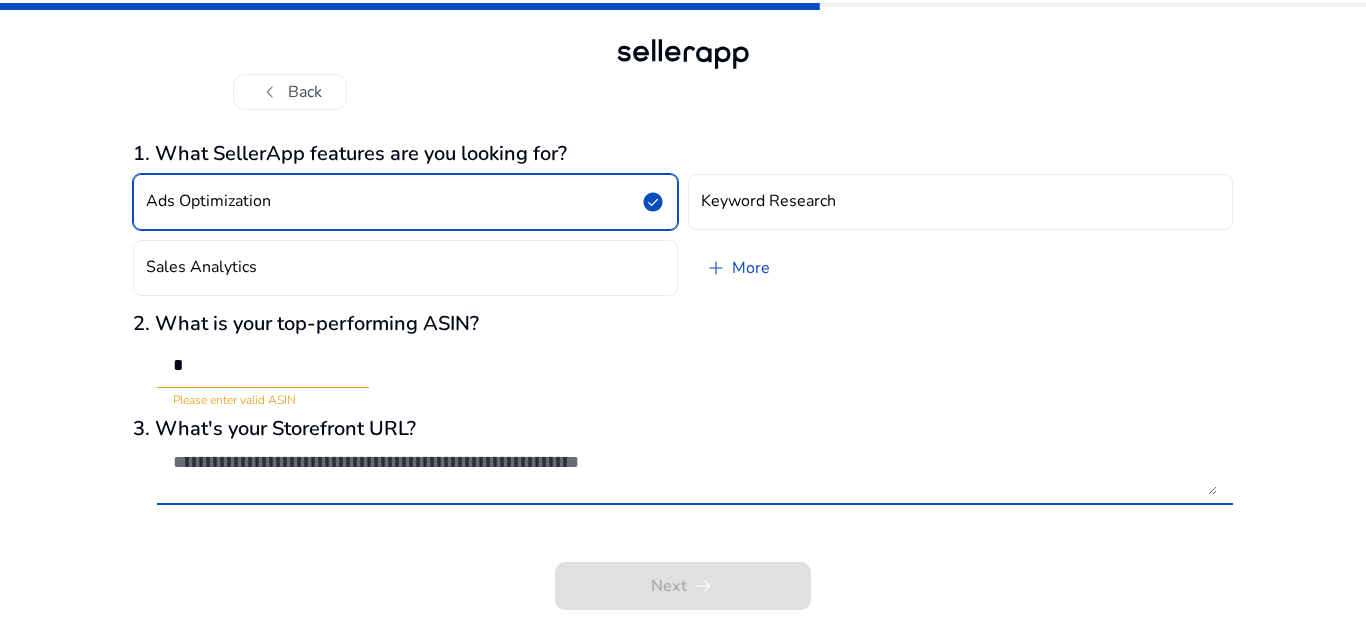 click at bounding box center [695, 473] 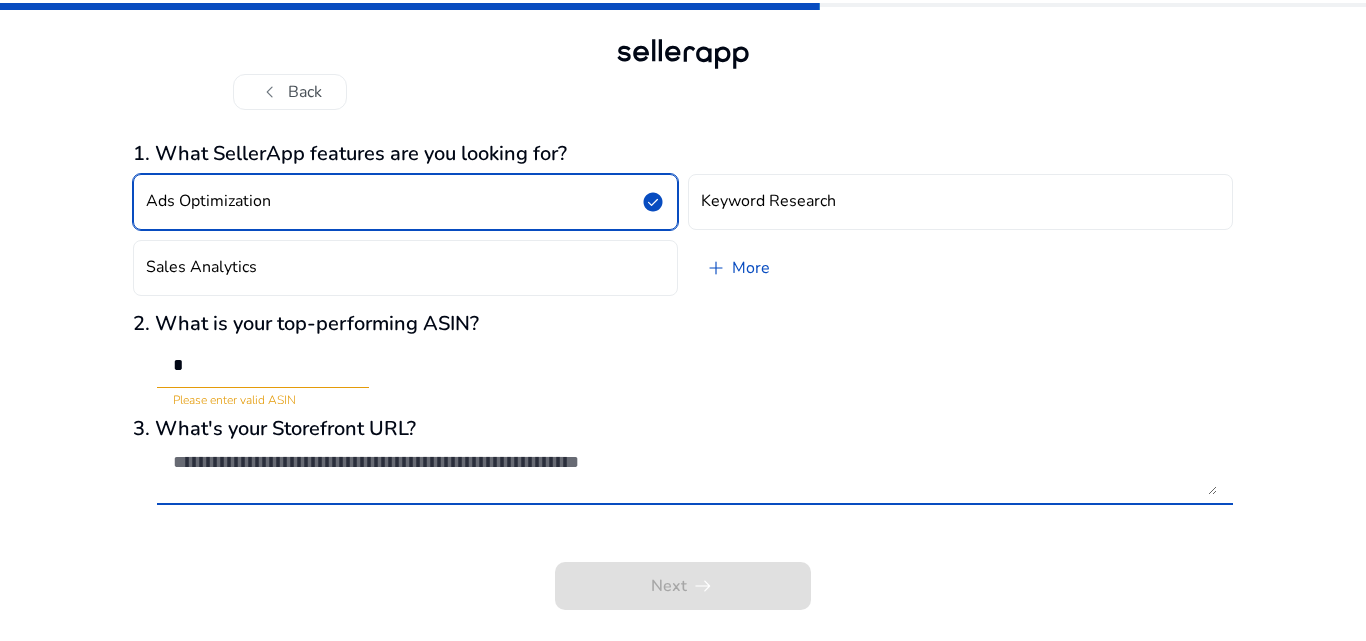 paste on "**********" 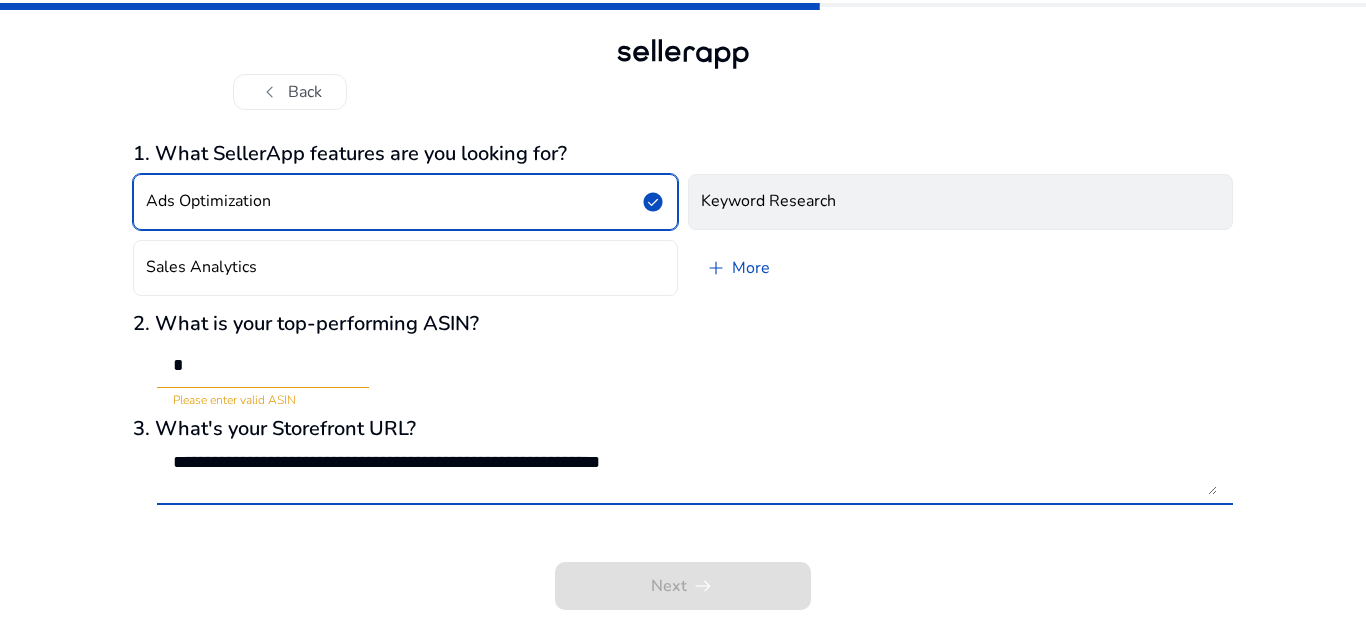 type on "**********" 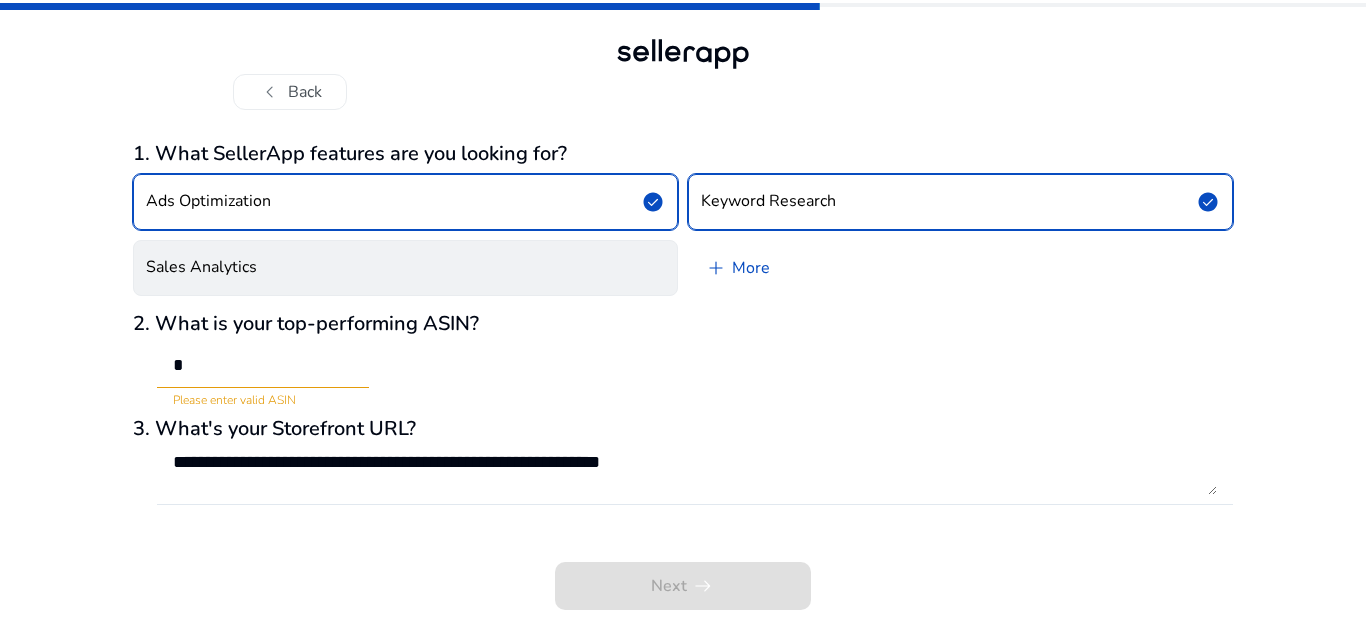 click on "Sales Analytics" 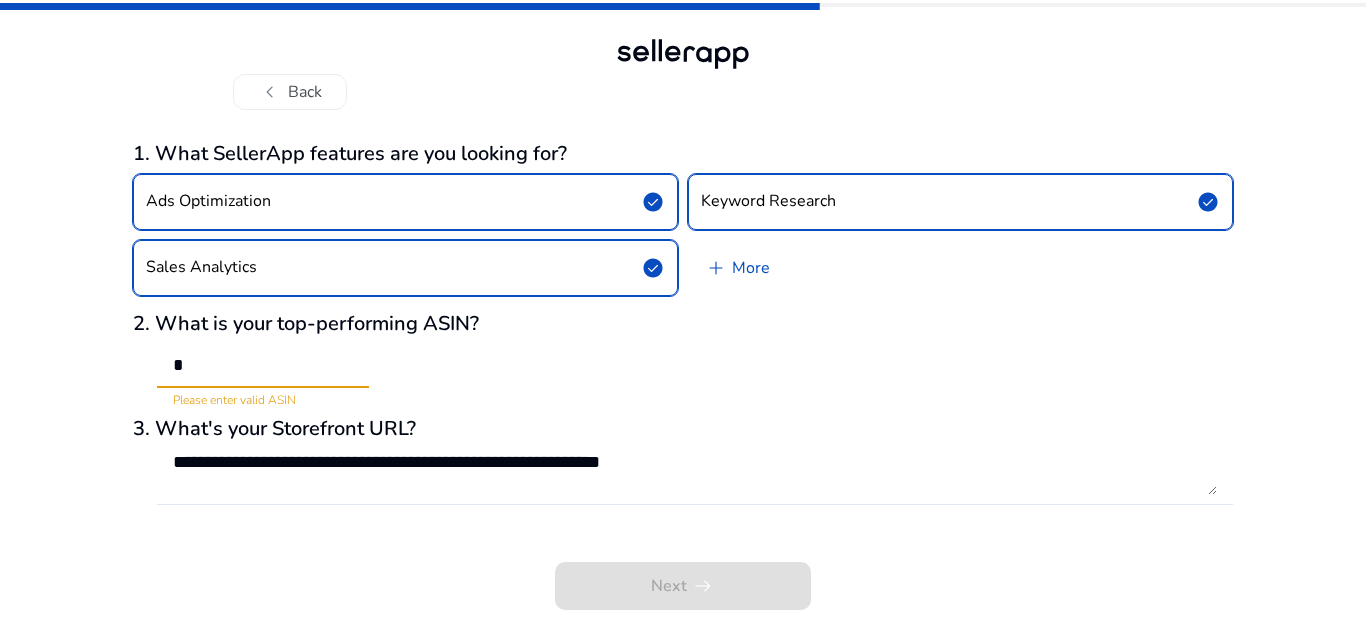 click on "*" at bounding box center [263, 365] 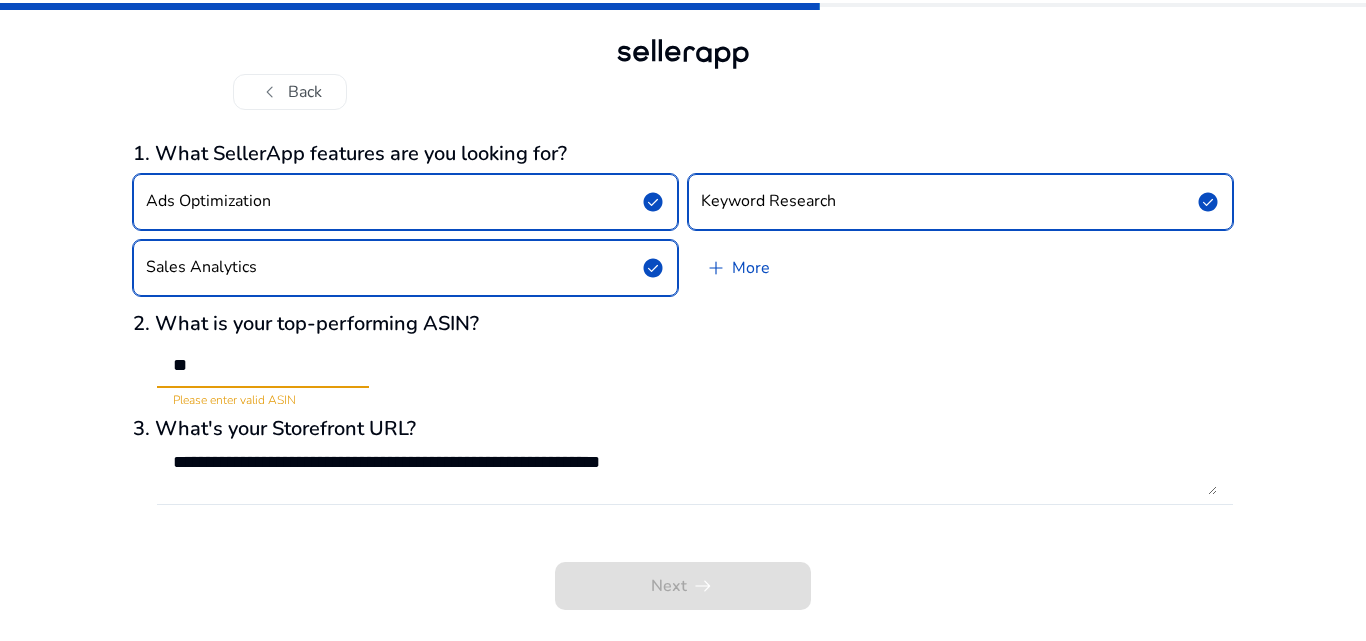 type on "*" 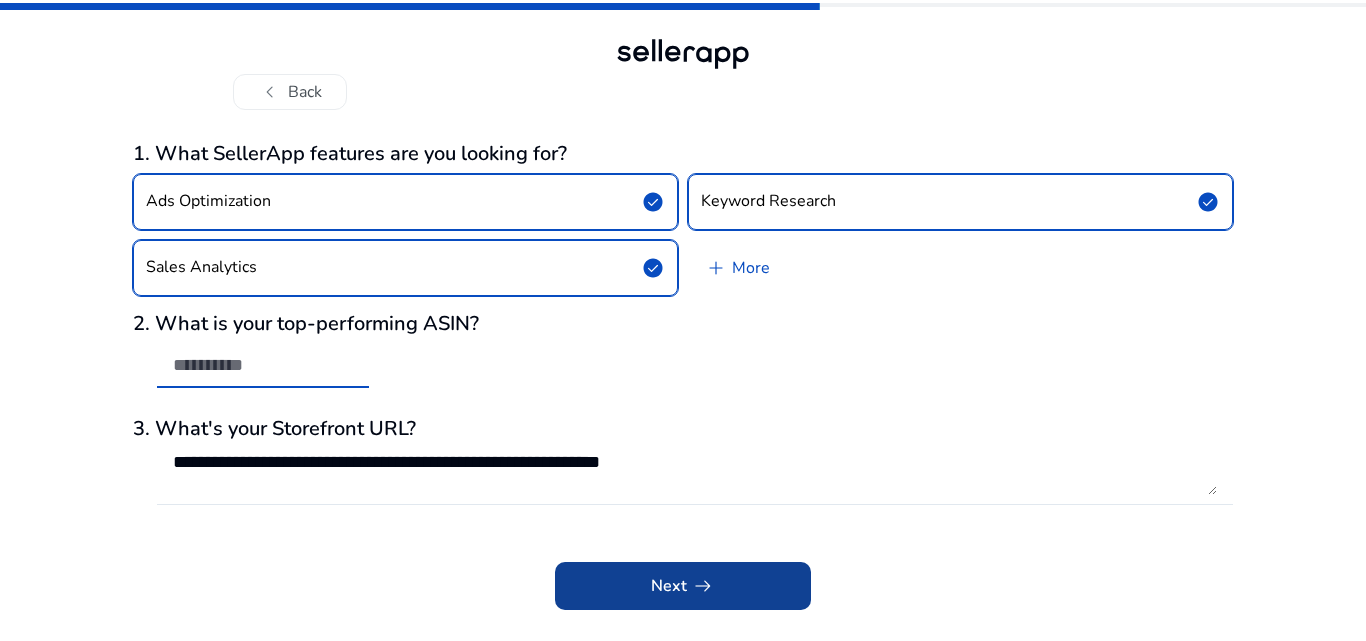type 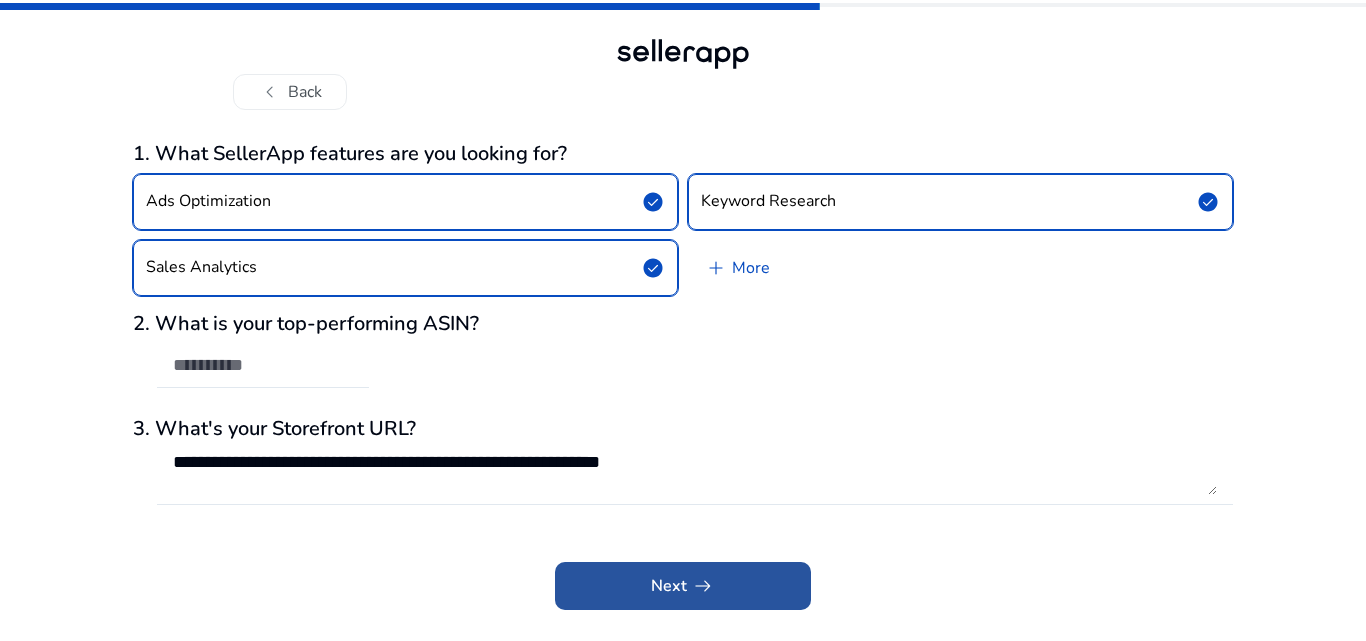 drag, startPoint x: 752, startPoint y: 597, endPoint x: 869, endPoint y: 557, distance: 123.6487 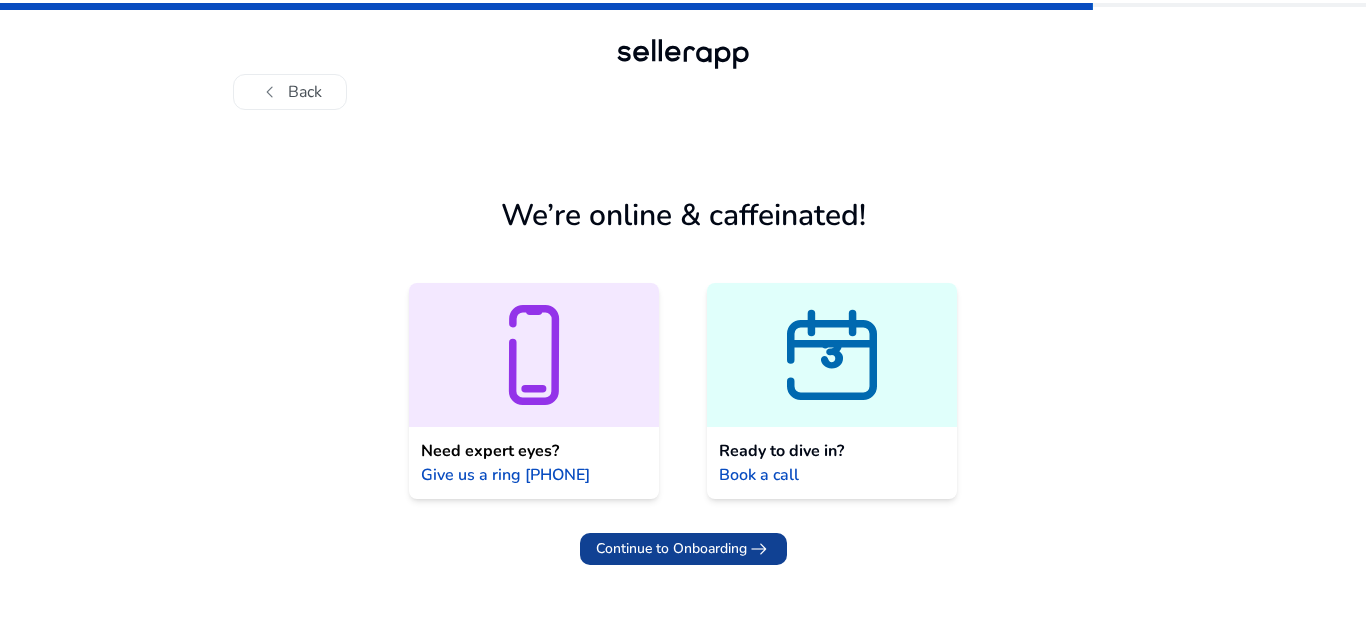 click on "Continue to Onboarding   arrow_right_alt" 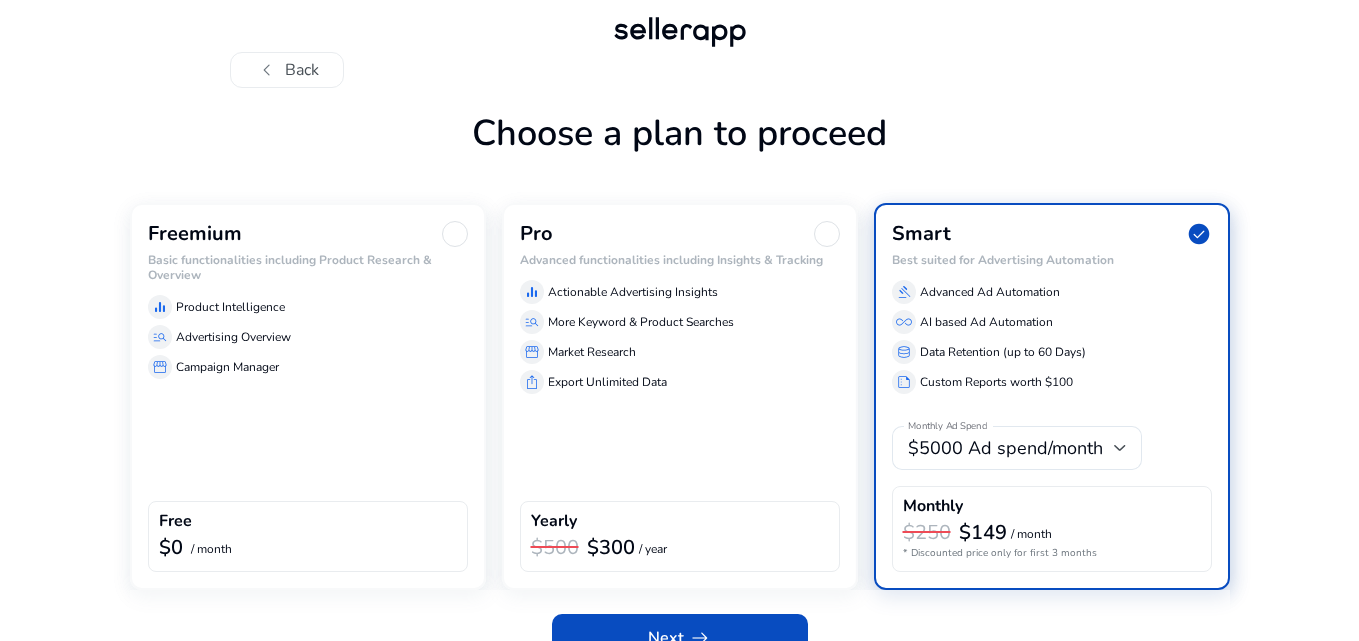 scroll, scrollTop: 59, scrollLeft: 0, axis: vertical 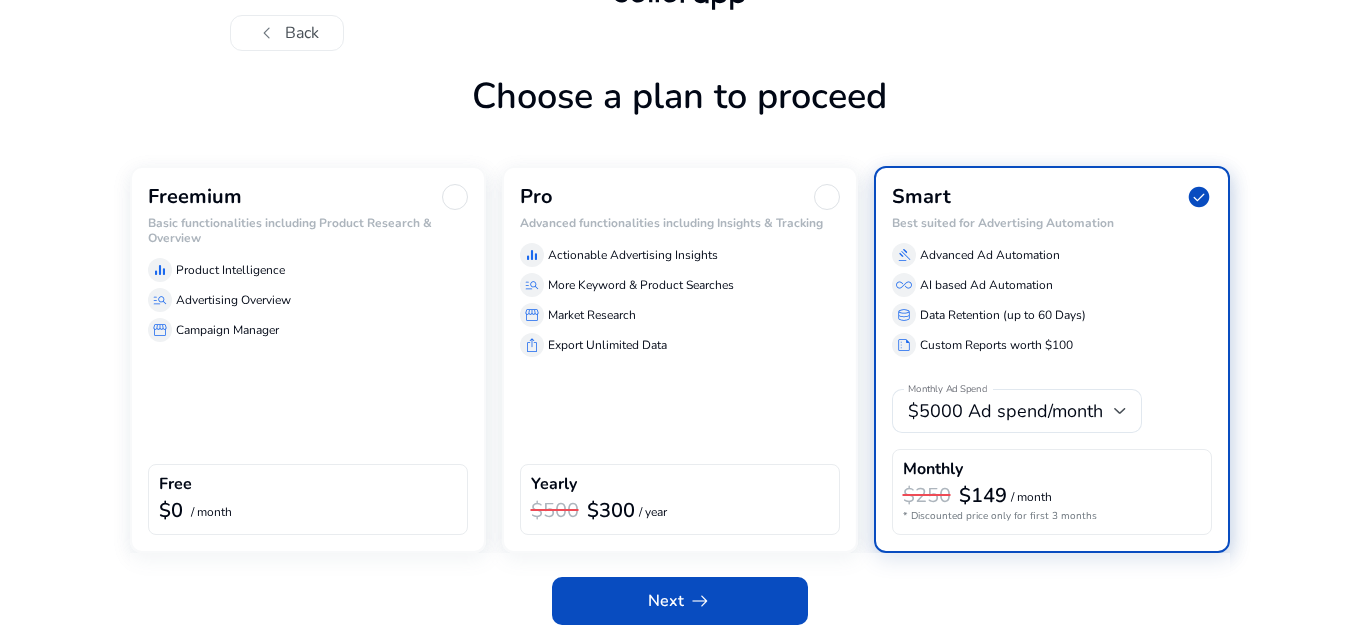 drag, startPoint x: 346, startPoint y: 352, endPoint x: 343, endPoint y: 418, distance: 66.068146 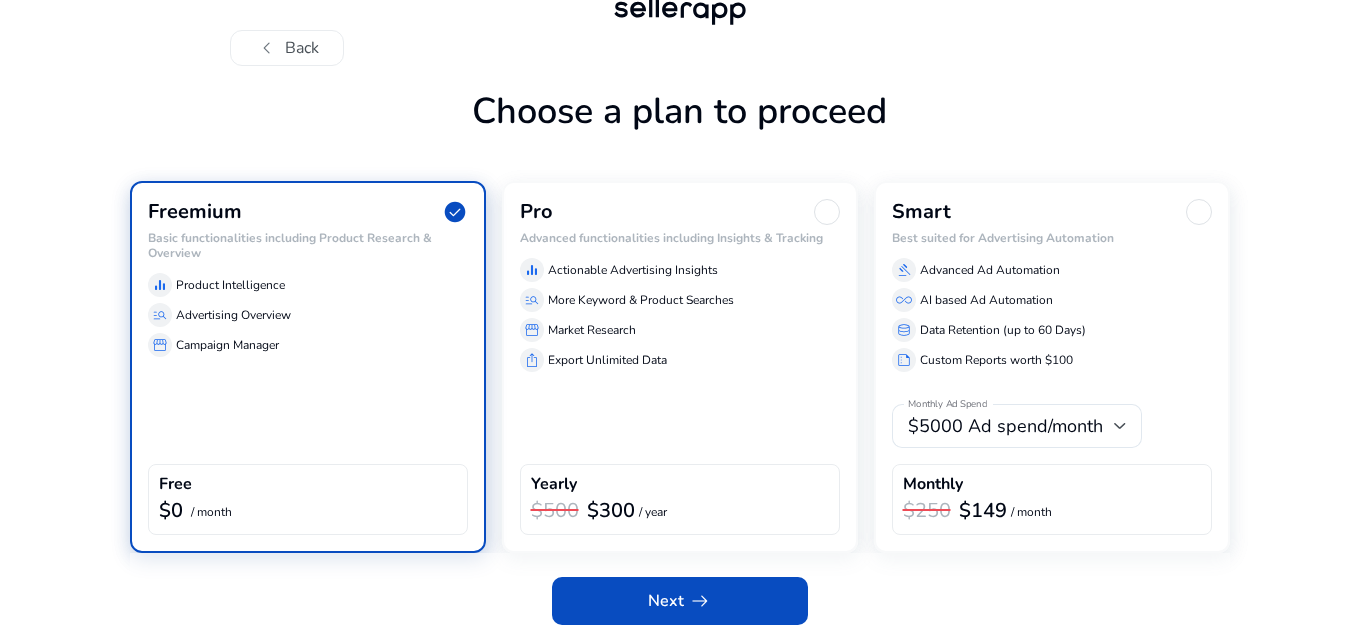 scroll, scrollTop: 44, scrollLeft: 0, axis: vertical 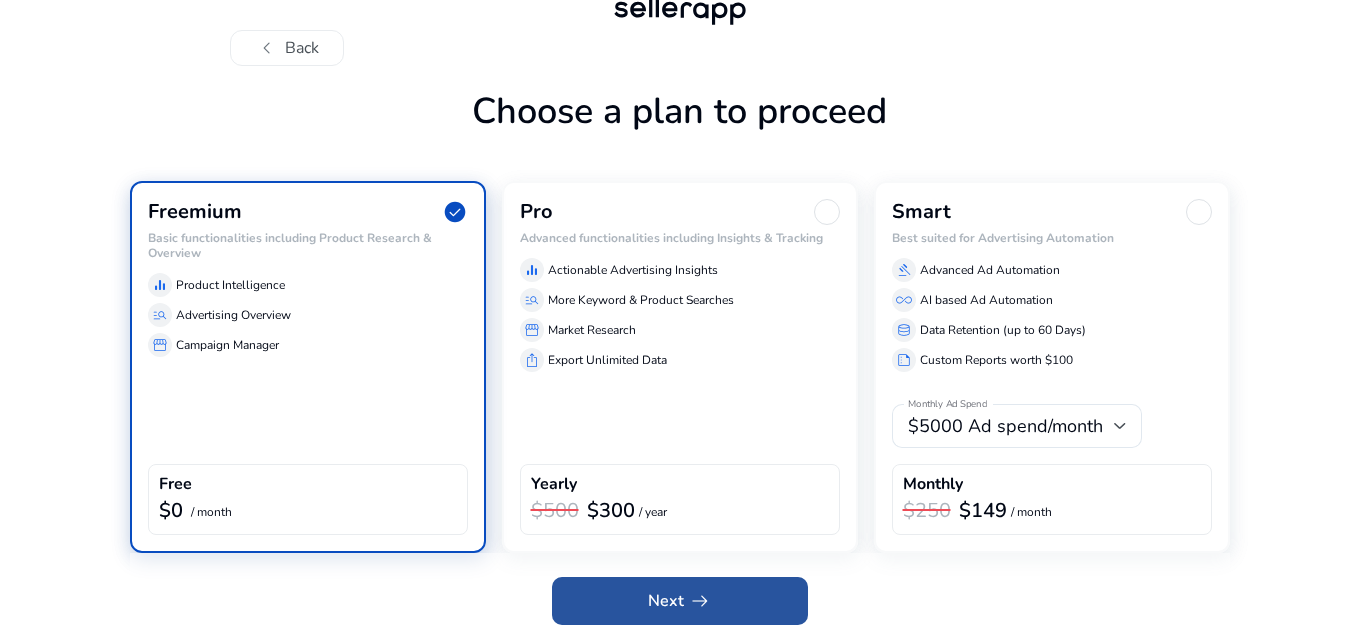 click 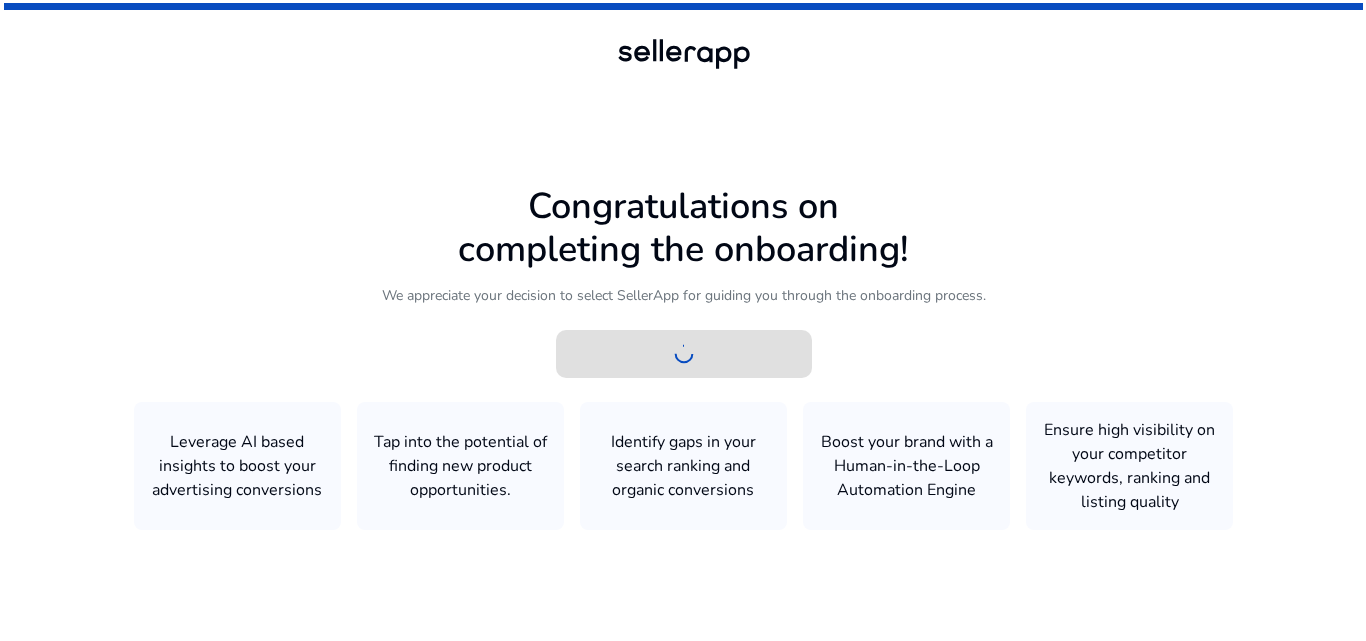scroll, scrollTop: 0, scrollLeft: 0, axis: both 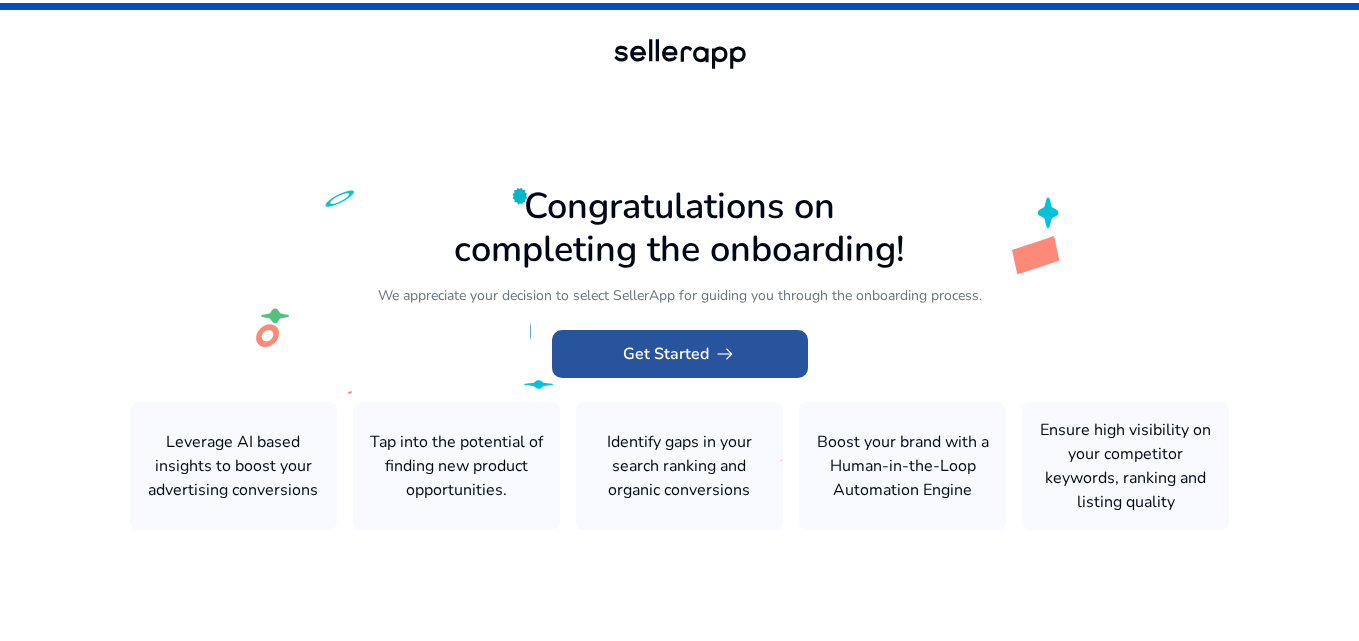 click on "Get Started   arrow_right_alt" 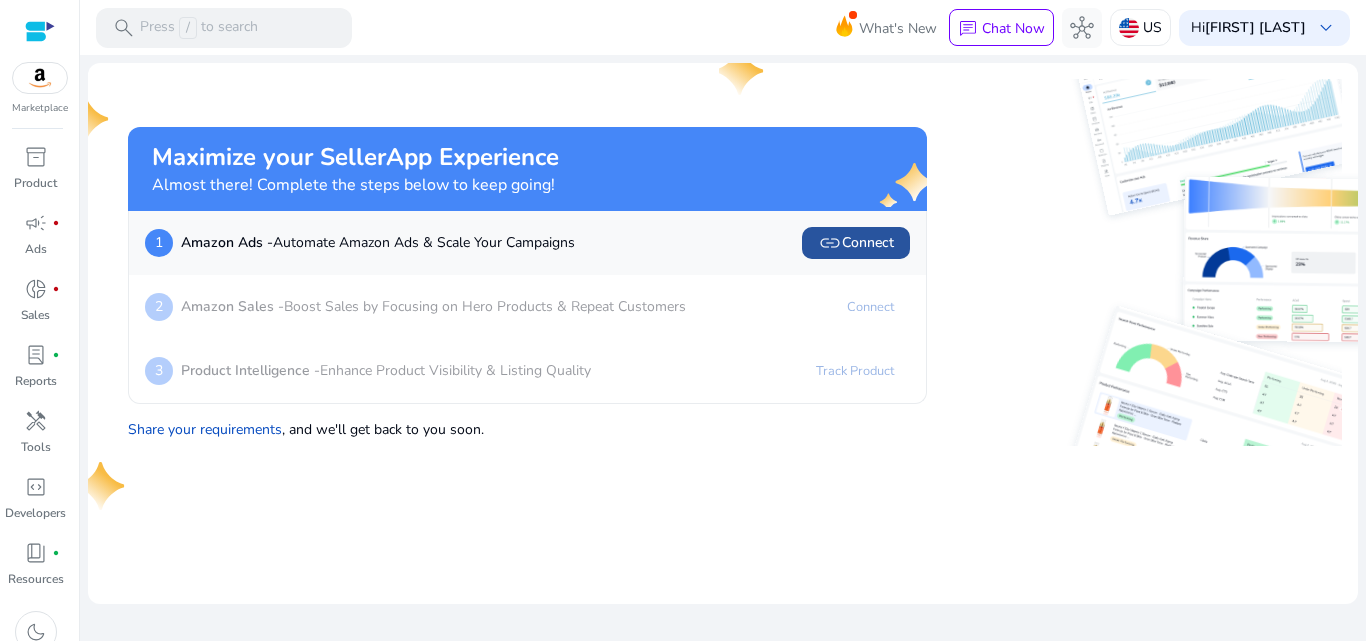 click on "link   Connect" 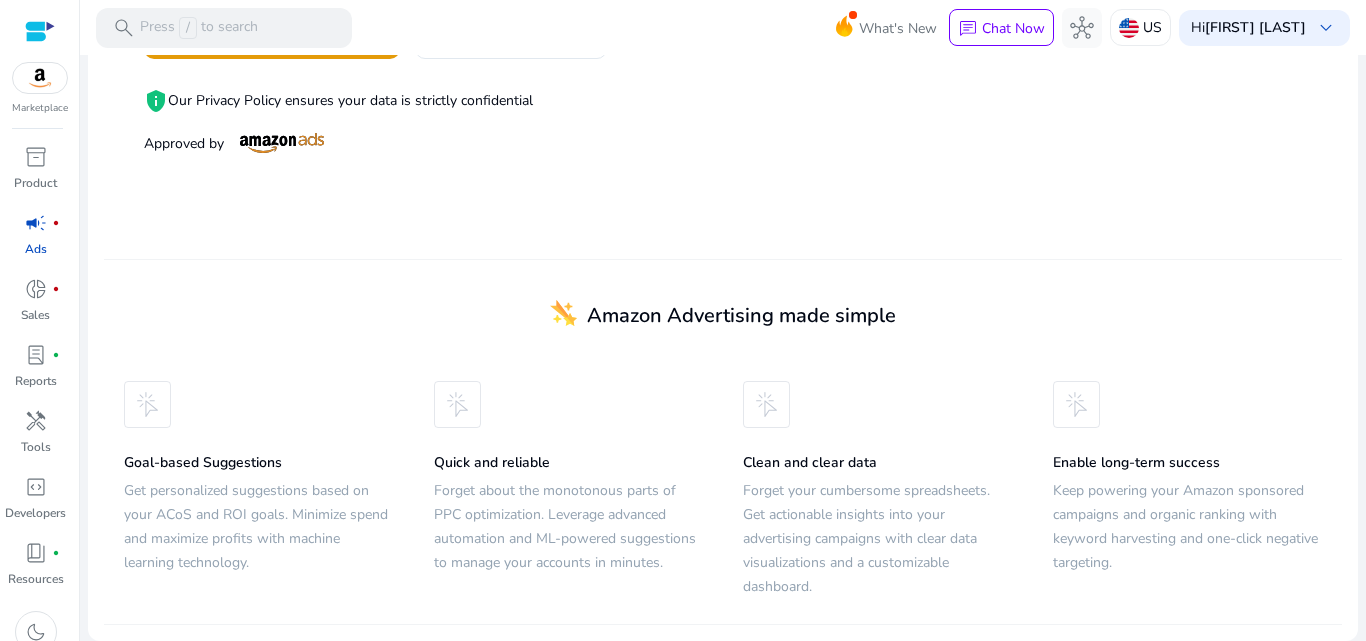 scroll, scrollTop: 197, scrollLeft: 0, axis: vertical 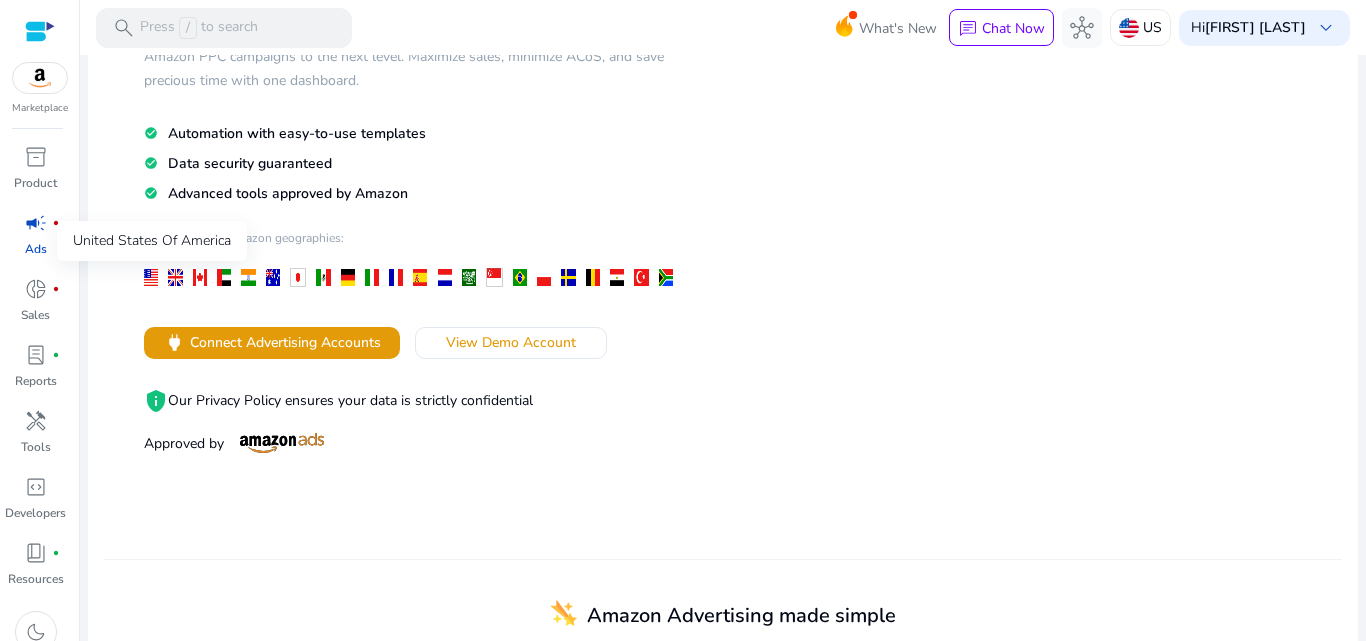 click 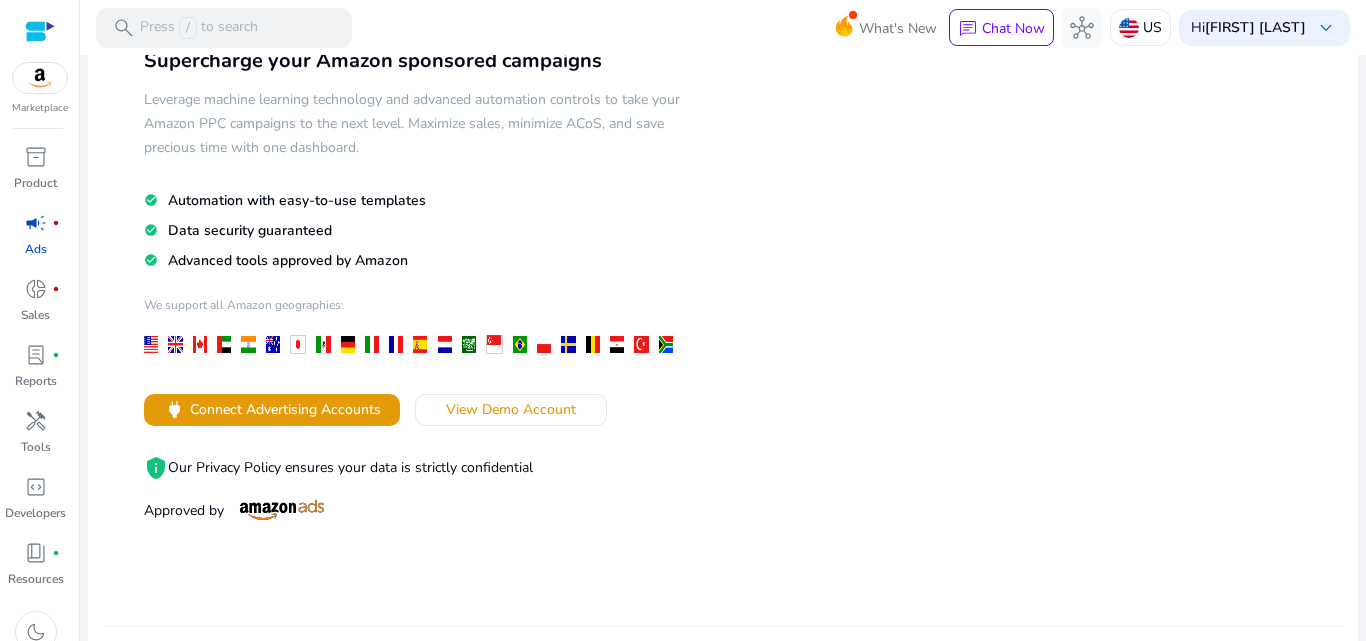 scroll, scrollTop: 0, scrollLeft: 0, axis: both 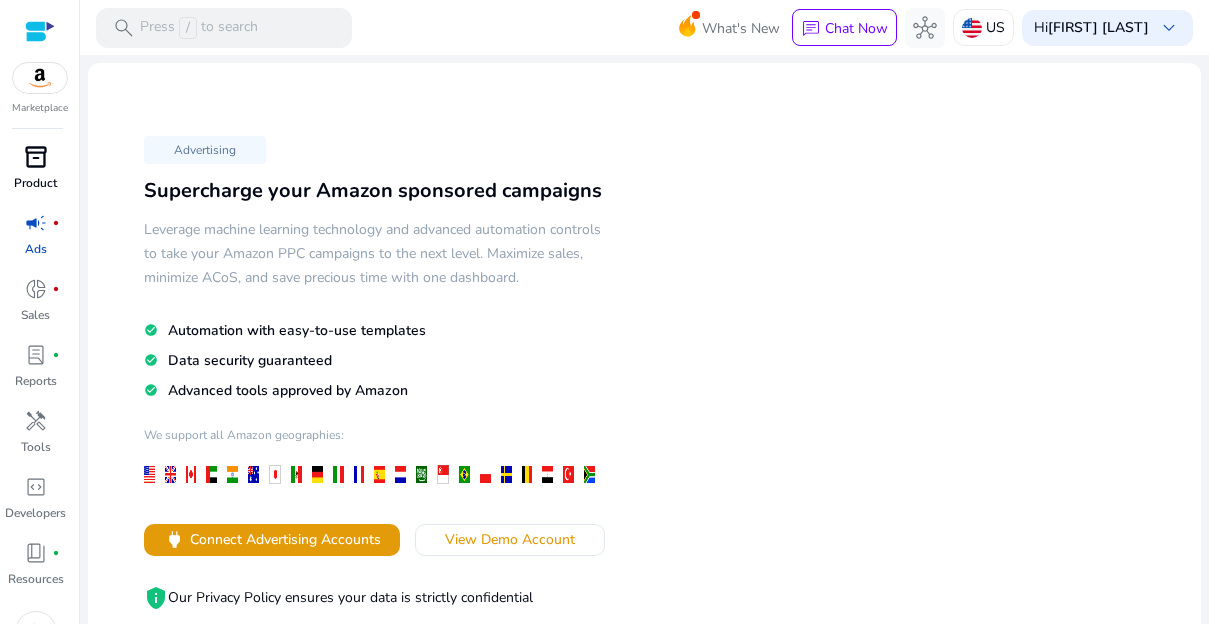 drag, startPoint x: 41, startPoint y: 173, endPoint x: 154, endPoint y: 292, distance: 164.10362 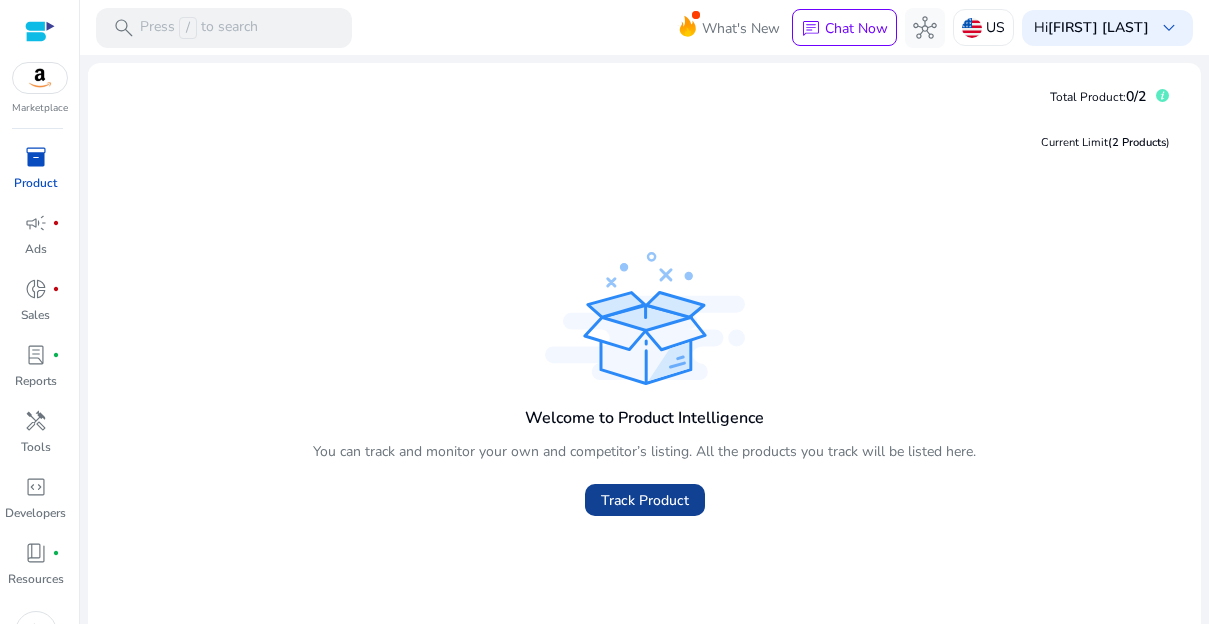 click on "Track Product" 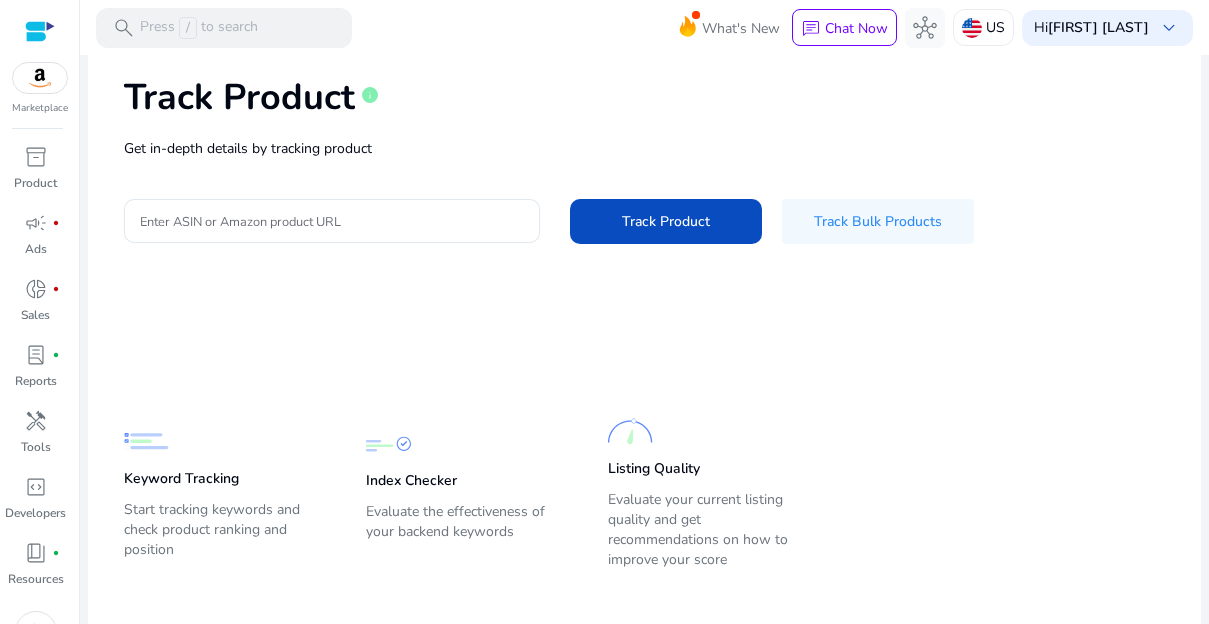 scroll, scrollTop: 118, scrollLeft: 0, axis: vertical 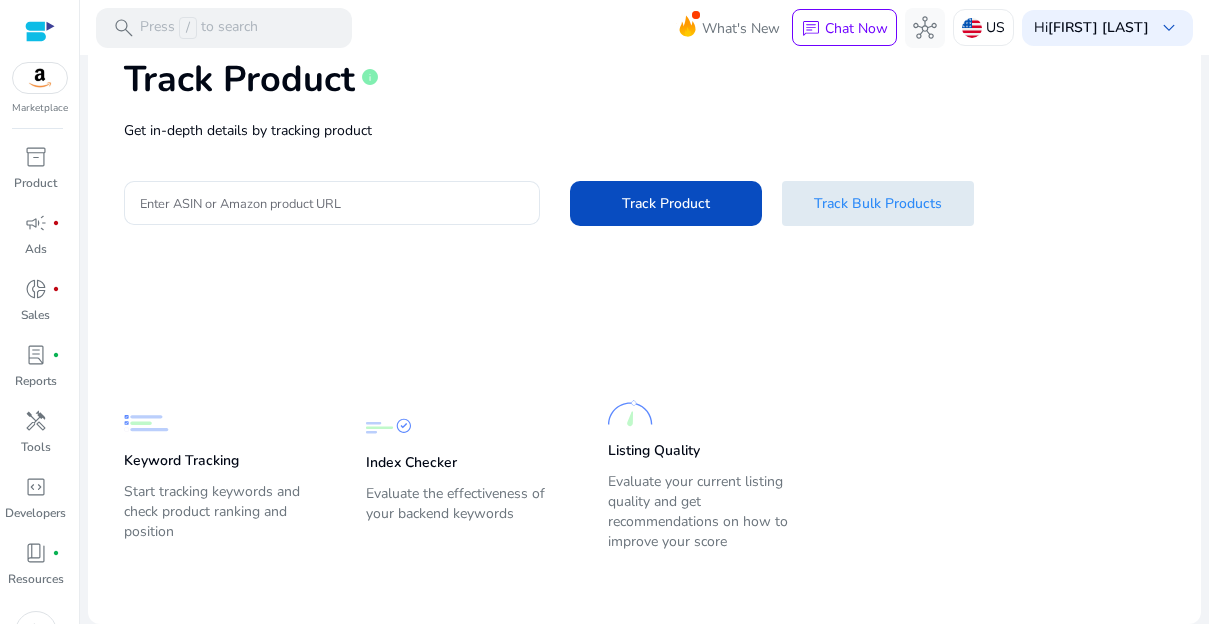click on "Track Bulk Products" 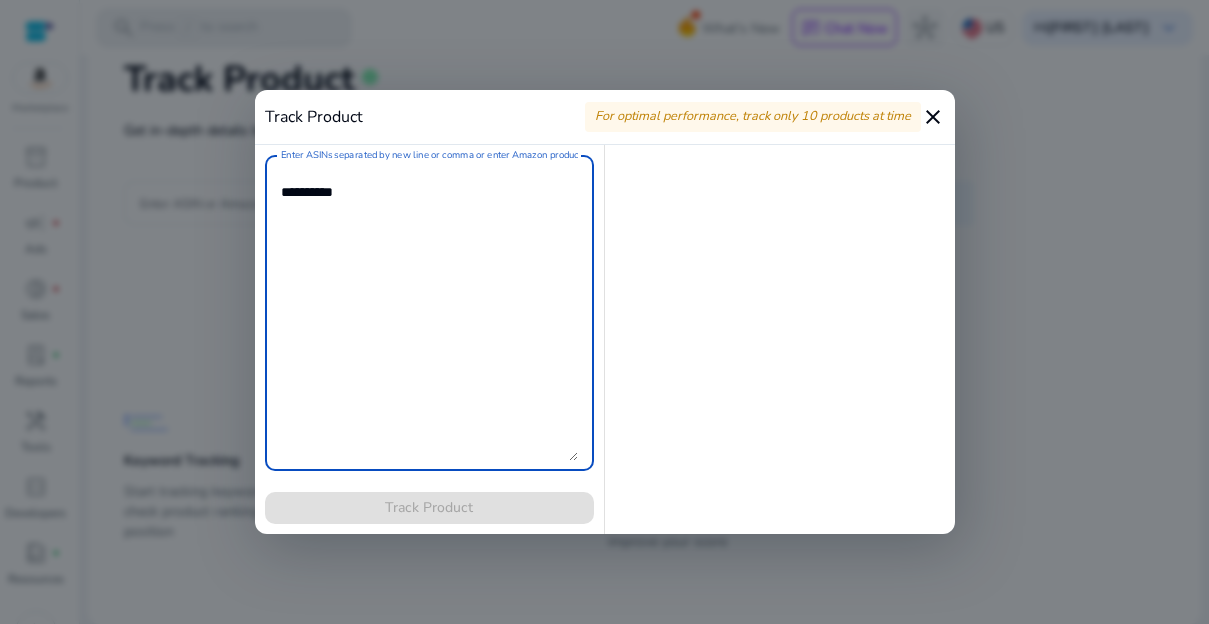 click on "Enter ASINs separated by new line or comma or enter Amazon product page URL" at bounding box center (429, 313) 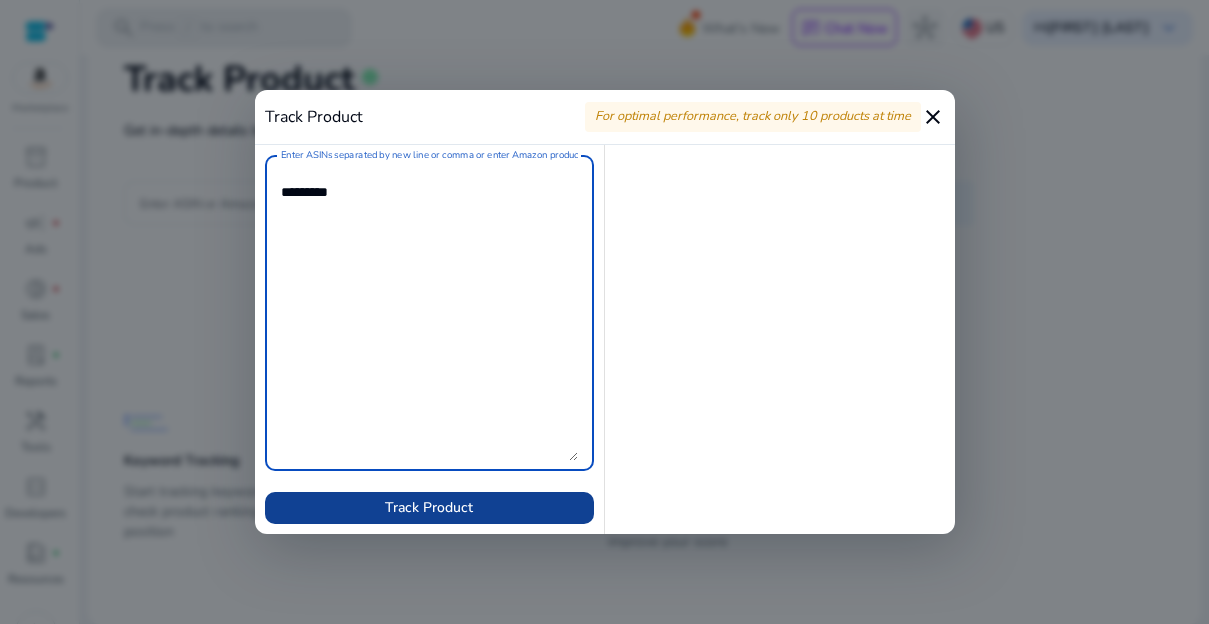 type on "*********" 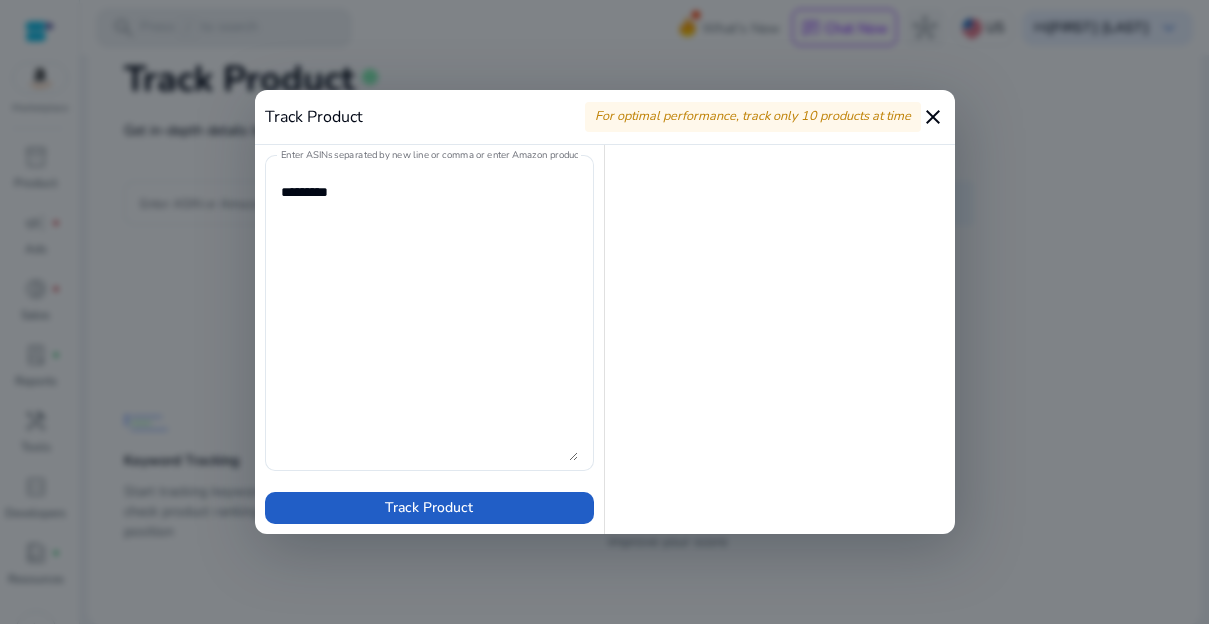 drag, startPoint x: 311, startPoint y: 512, endPoint x: 34, endPoint y: 438, distance: 286.71414 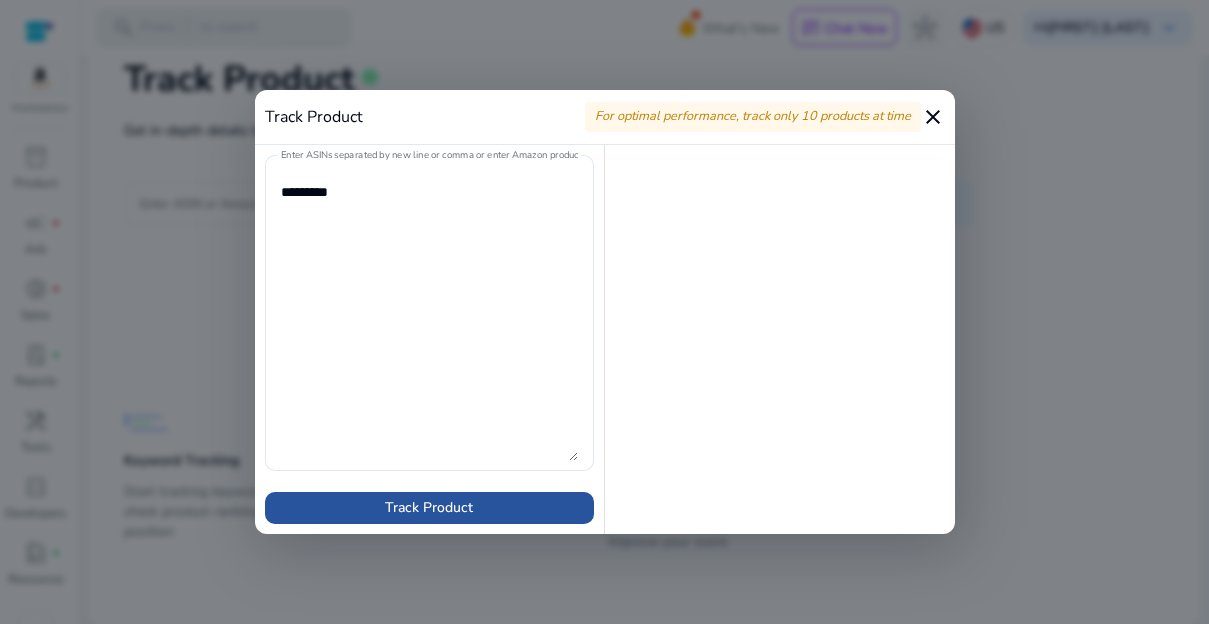 click on "Track Product" at bounding box center [429, 507] 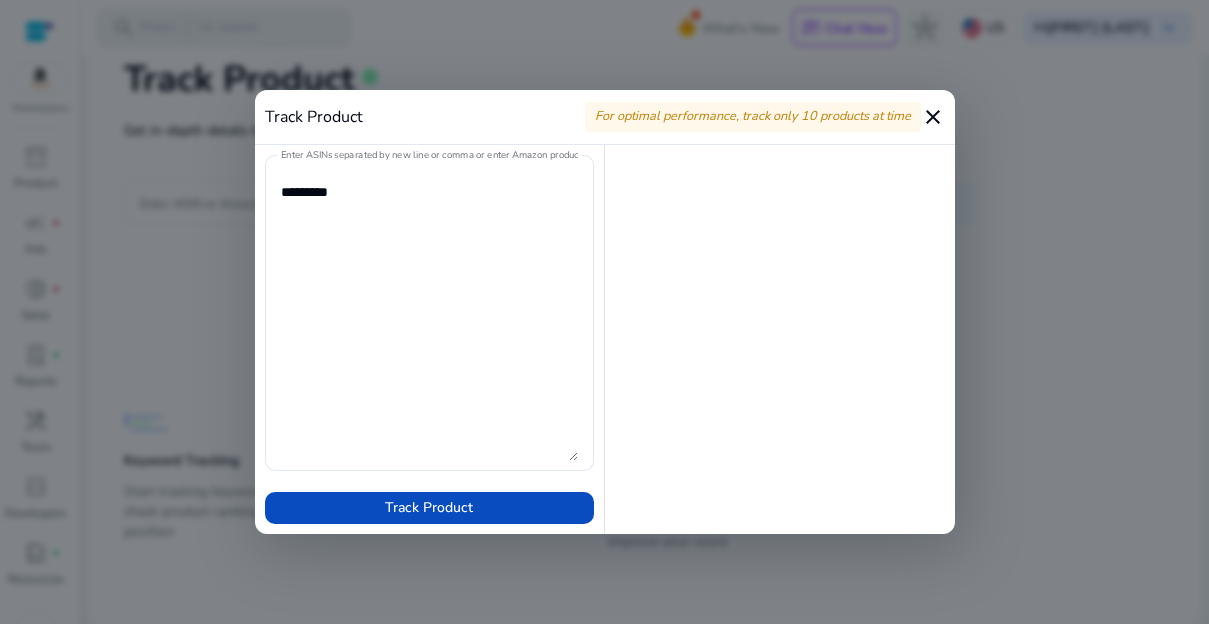 click on "close" at bounding box center (933, 117) 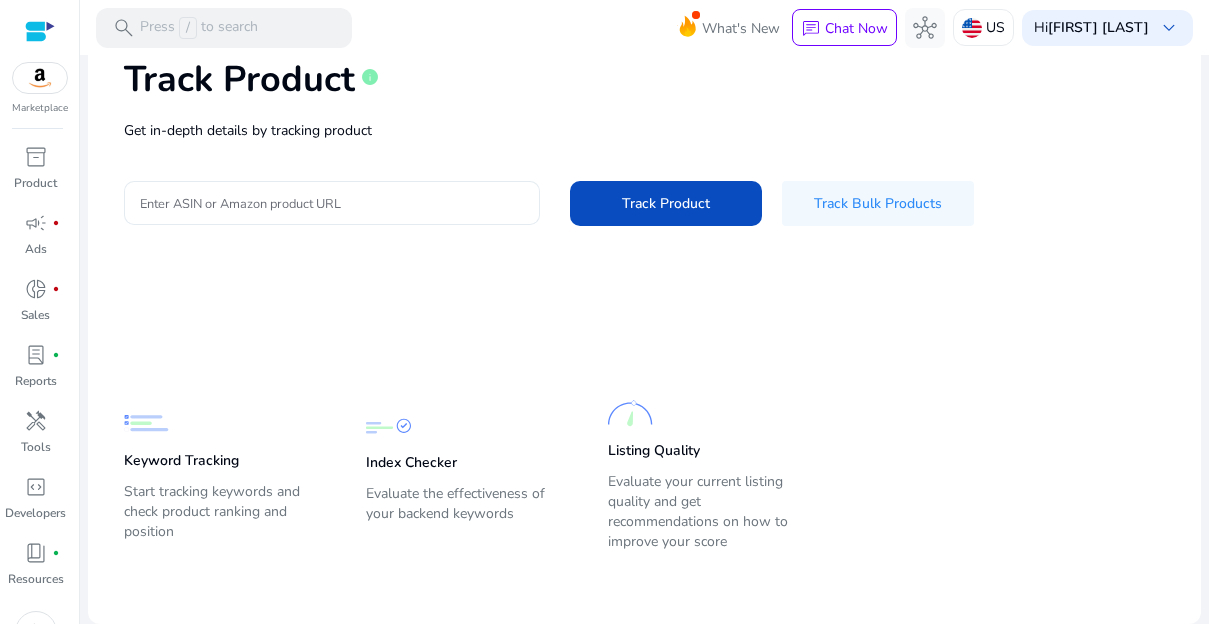 click 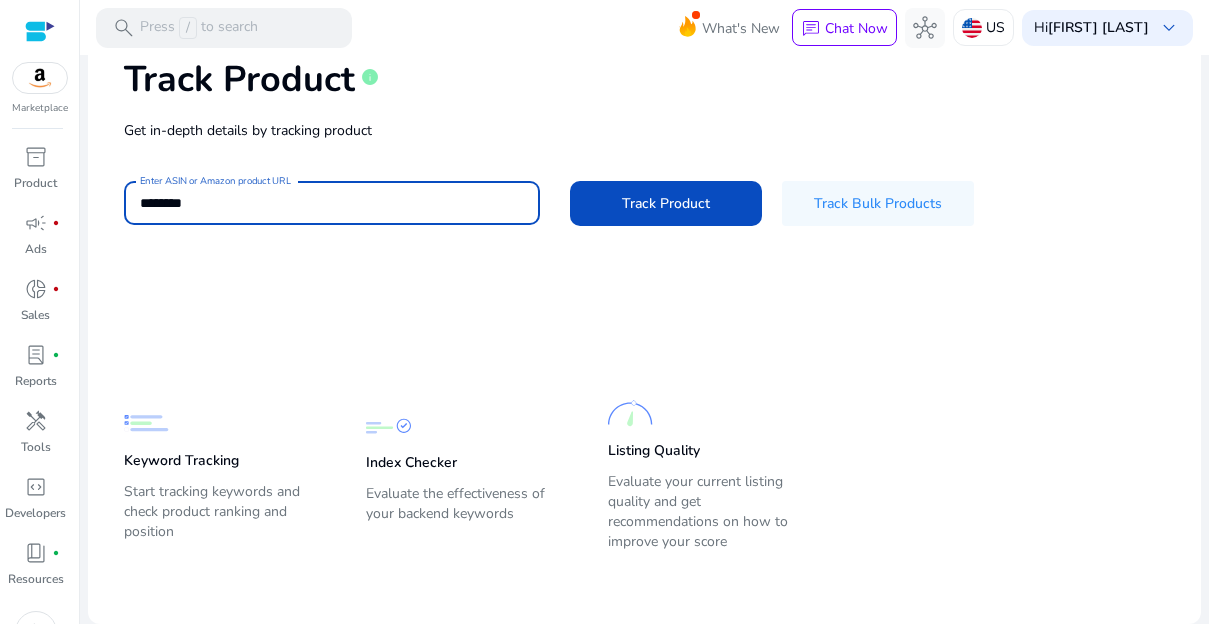 type on "********" 